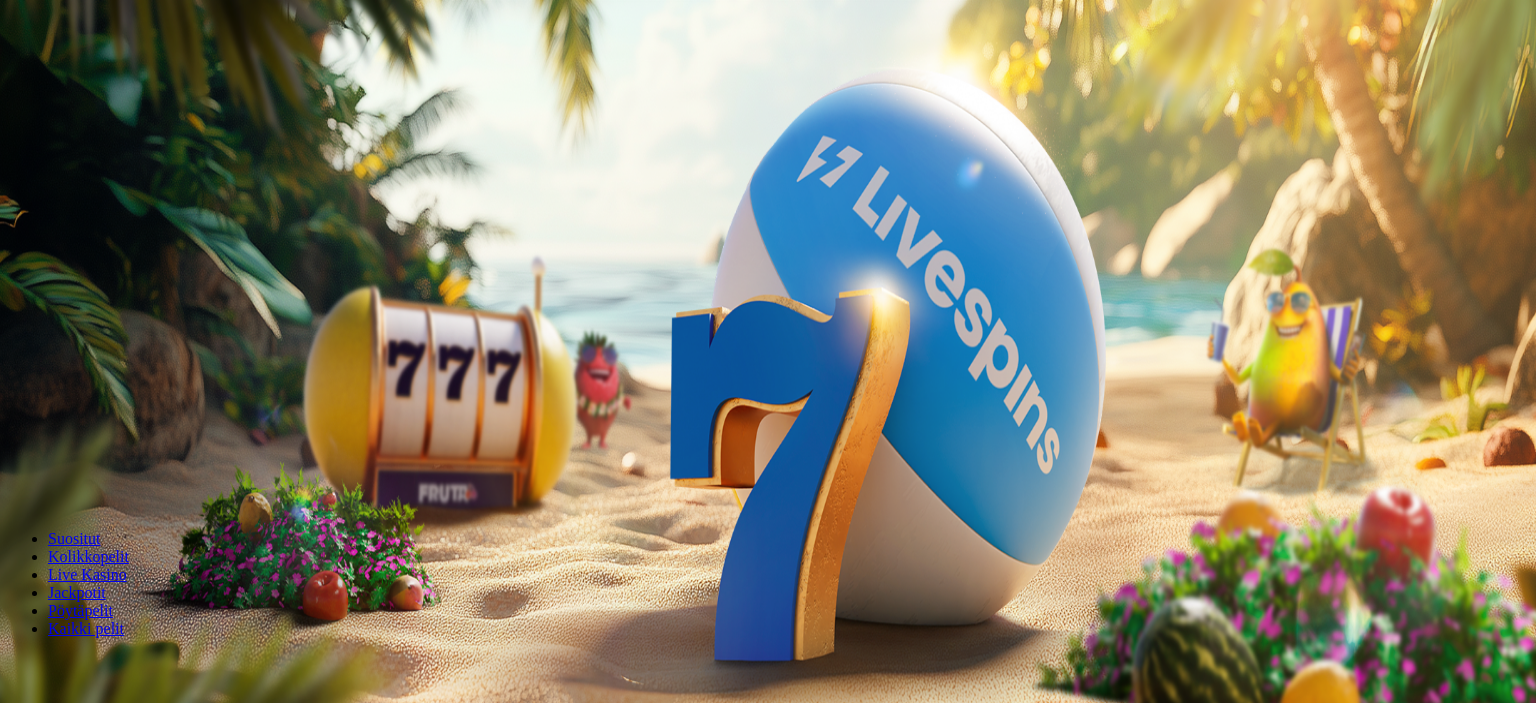 scroll, scrollTop: 0, scrollLeft: 0, axis: both 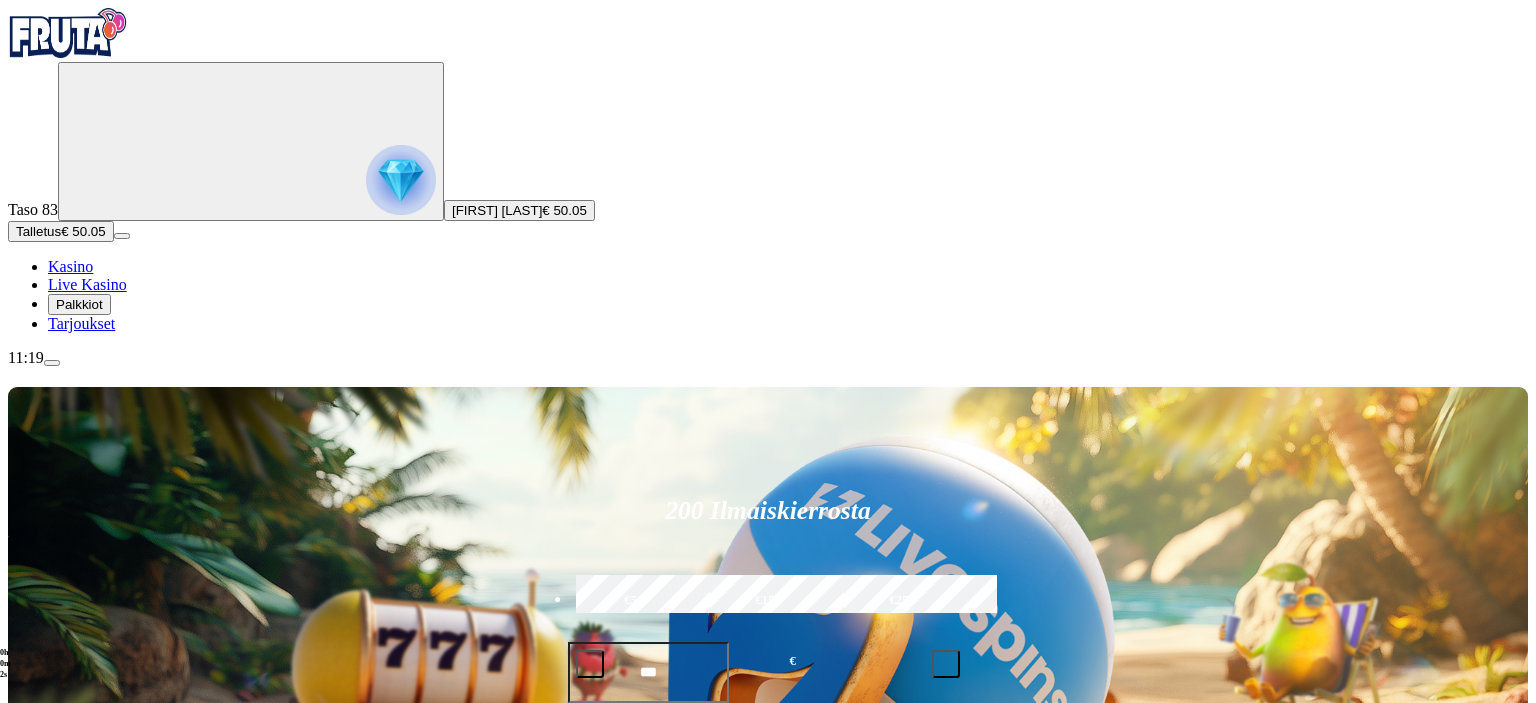 click on "Palkkiot" at bounding box center [79, 304] 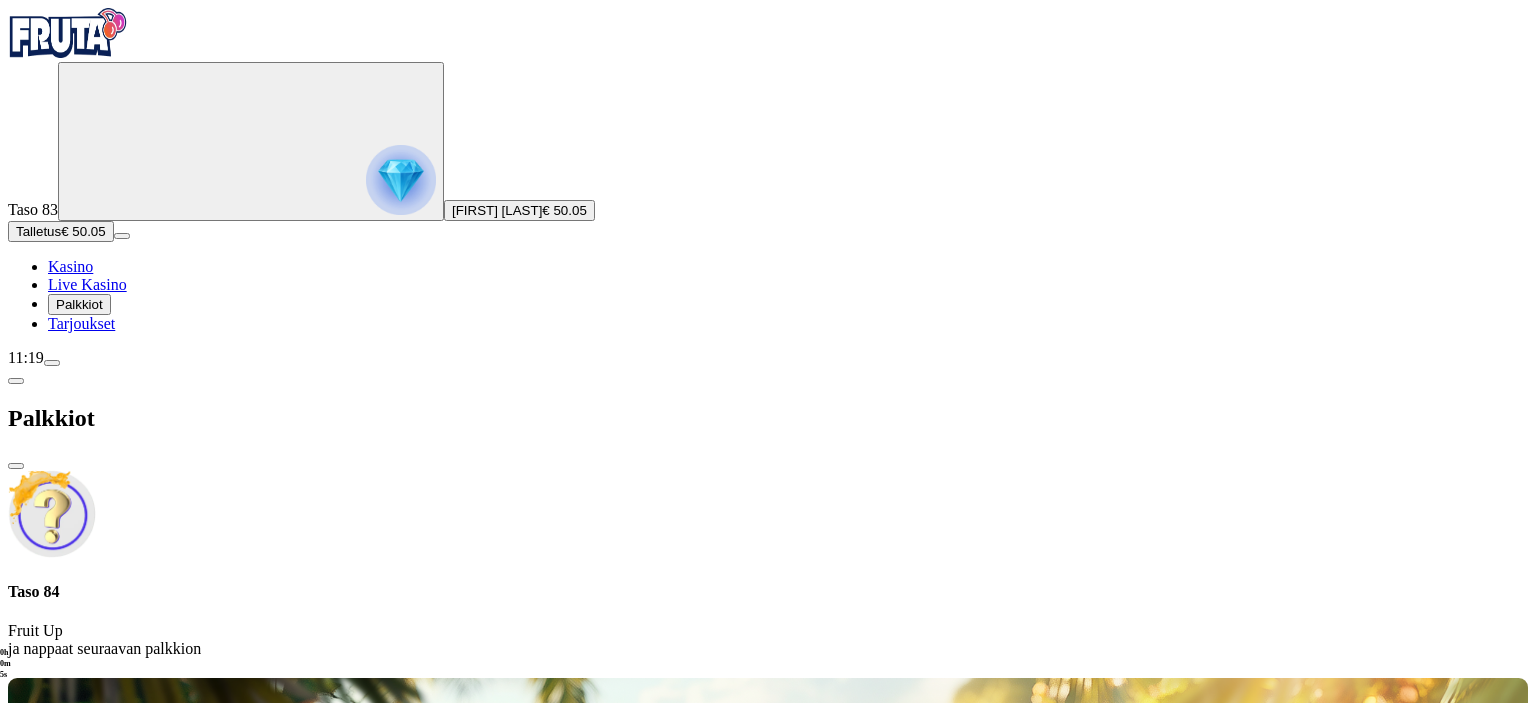 click at bounding box center [16, 381] 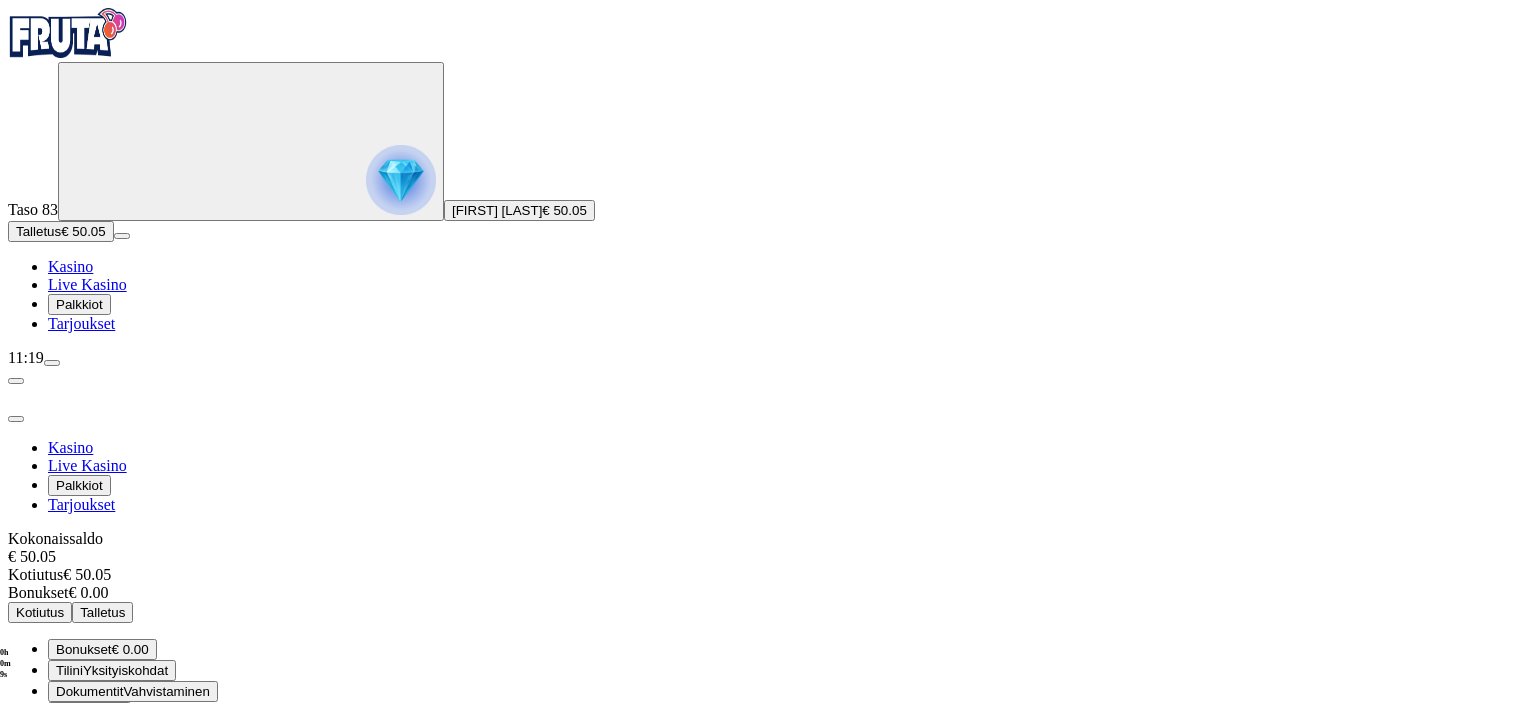 scroll, scrollTop: 6, scrollLeft: 0, axis: vertical 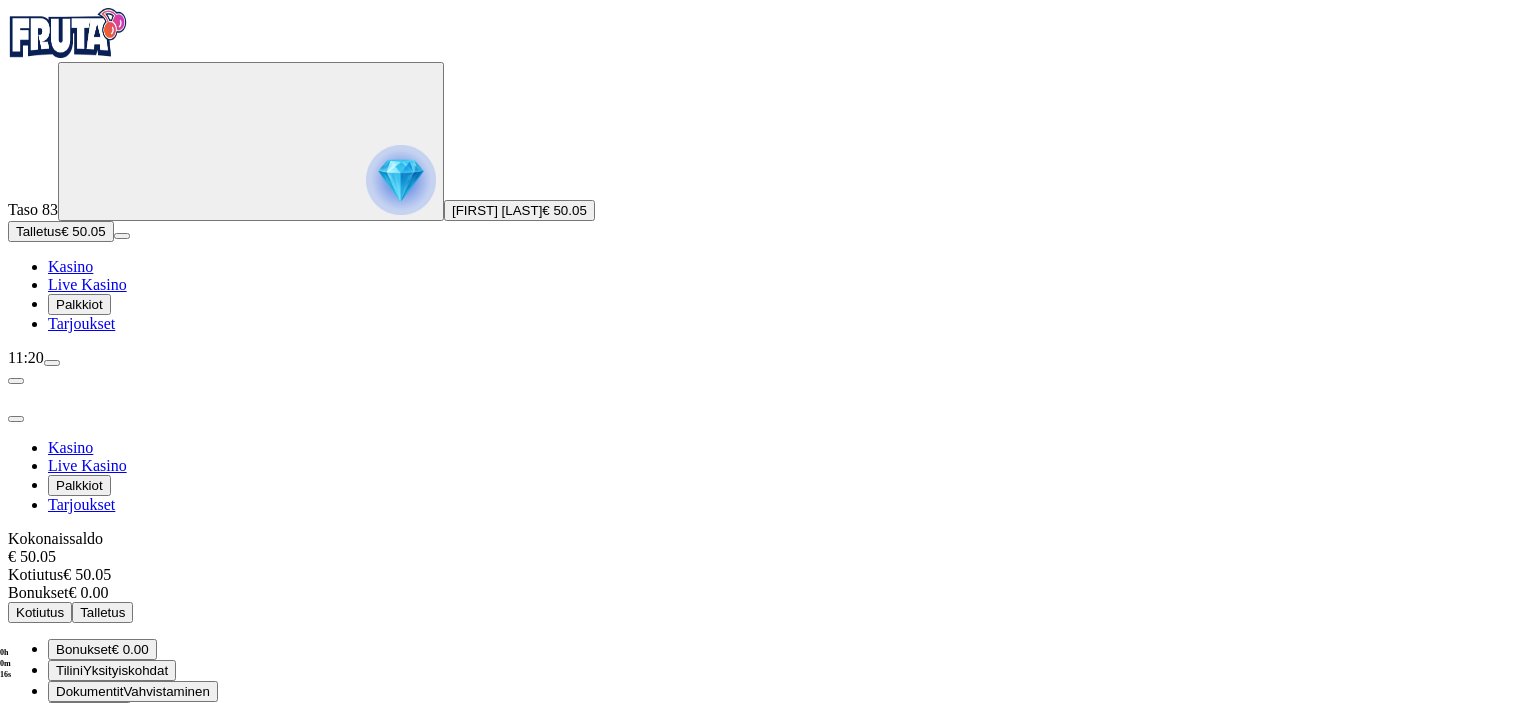 click on "Tarjoukset" at bounding box center (81, 323) 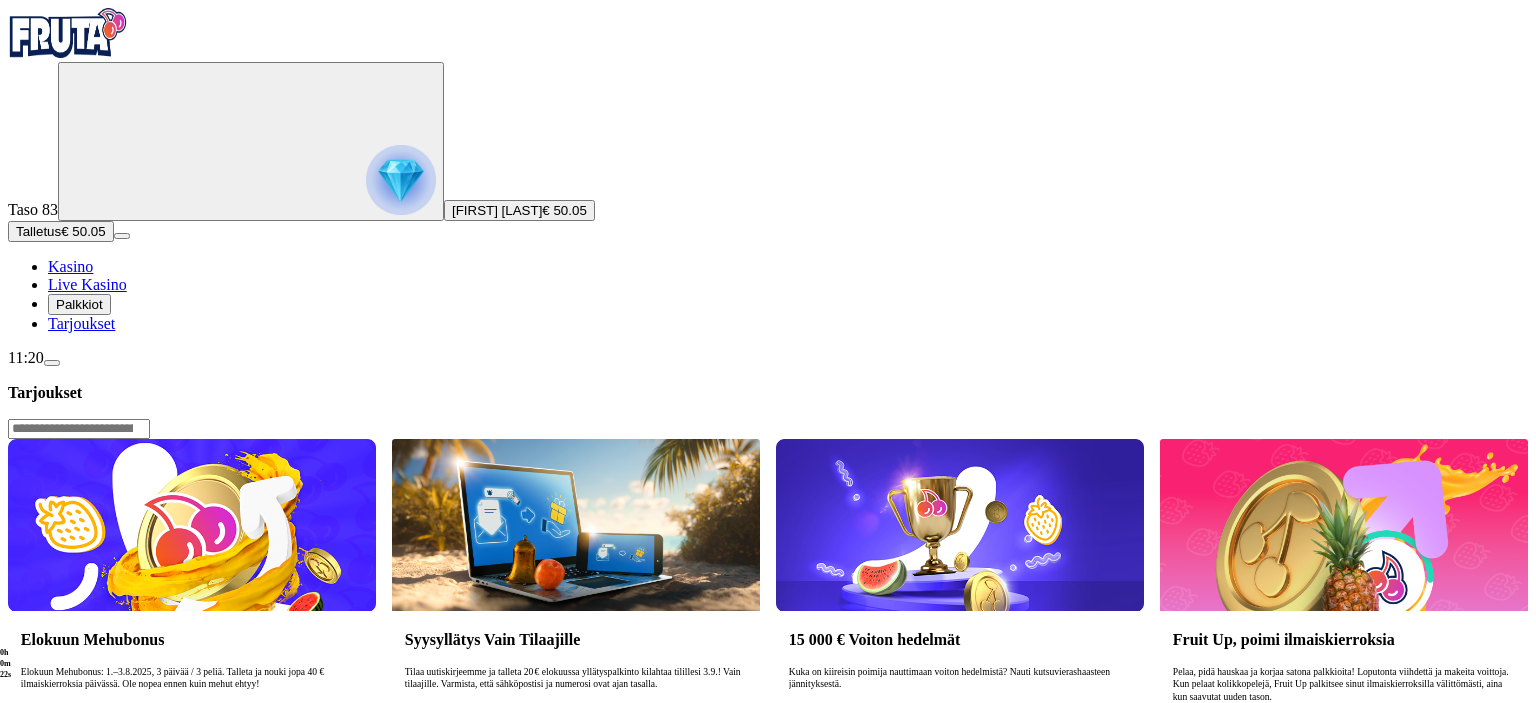 click on "Lue lisää" at bounding box center (50, 747) 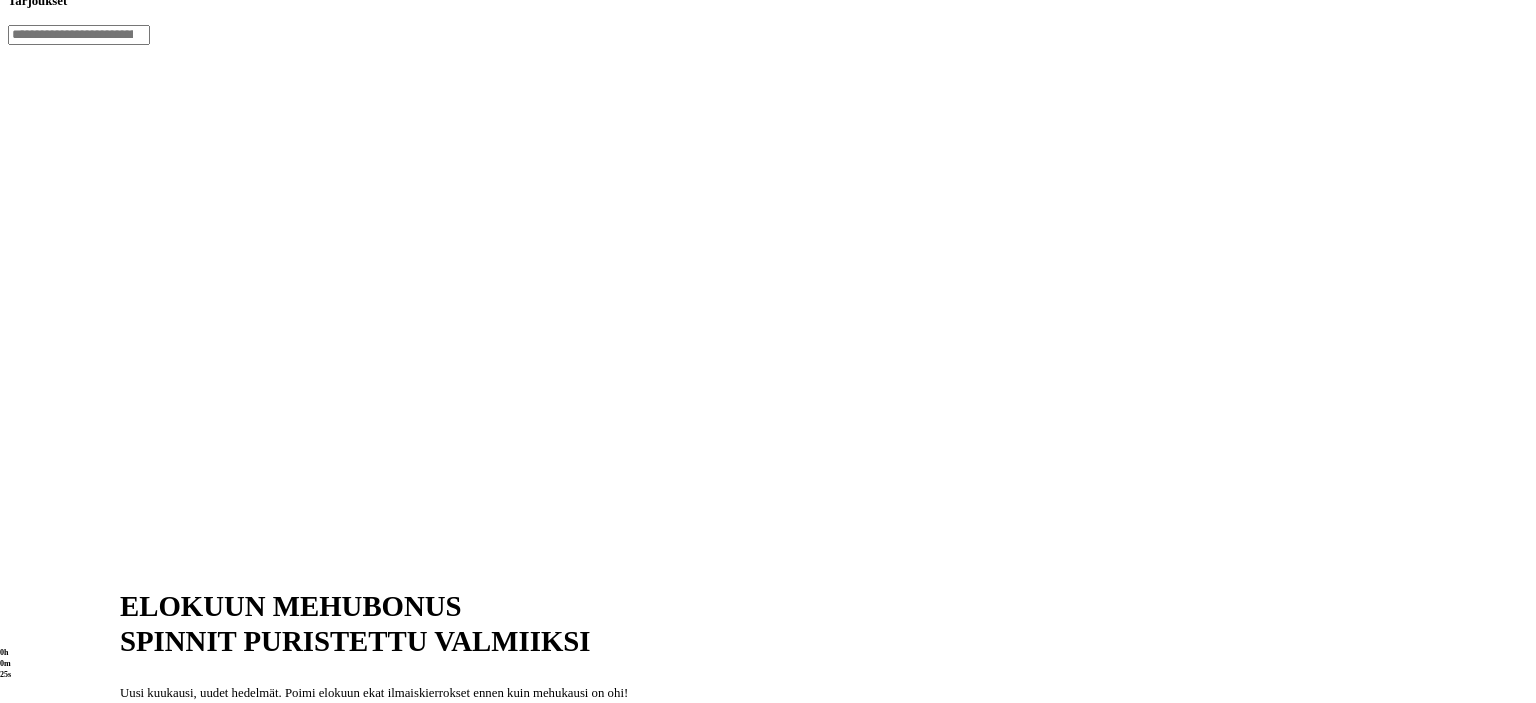 scroll, scrollTop: 528, scrollLeft: 0, axis: vertical 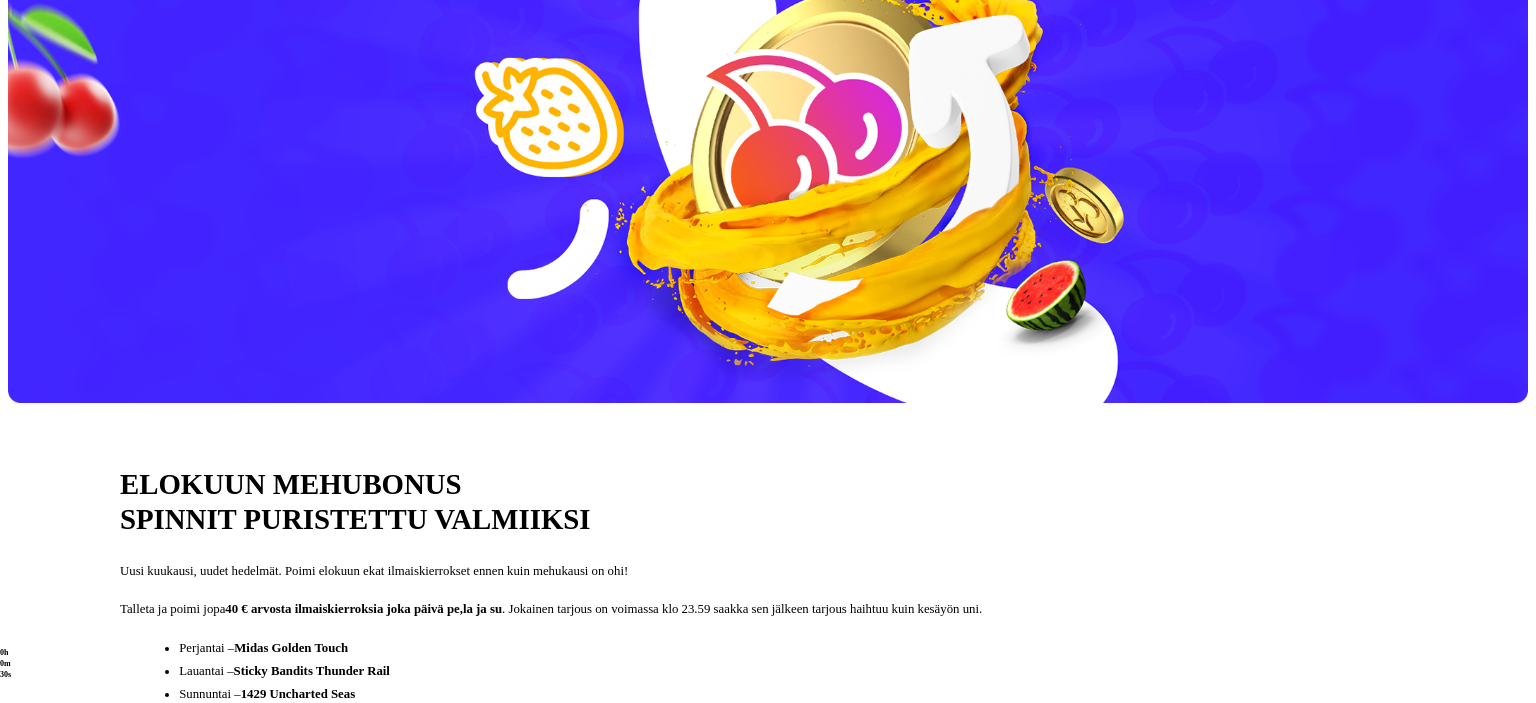 click at bounding box center (79, -87) 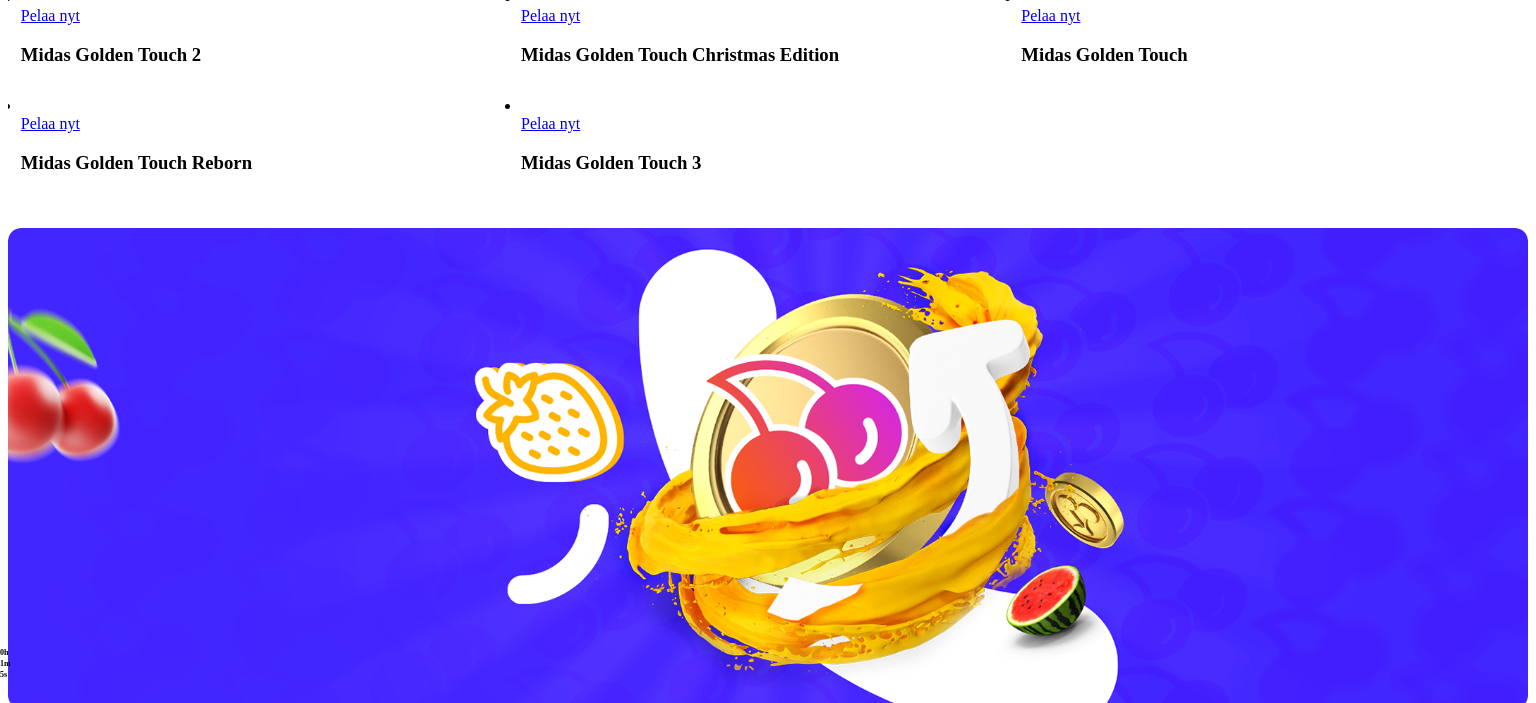 type on "**********" 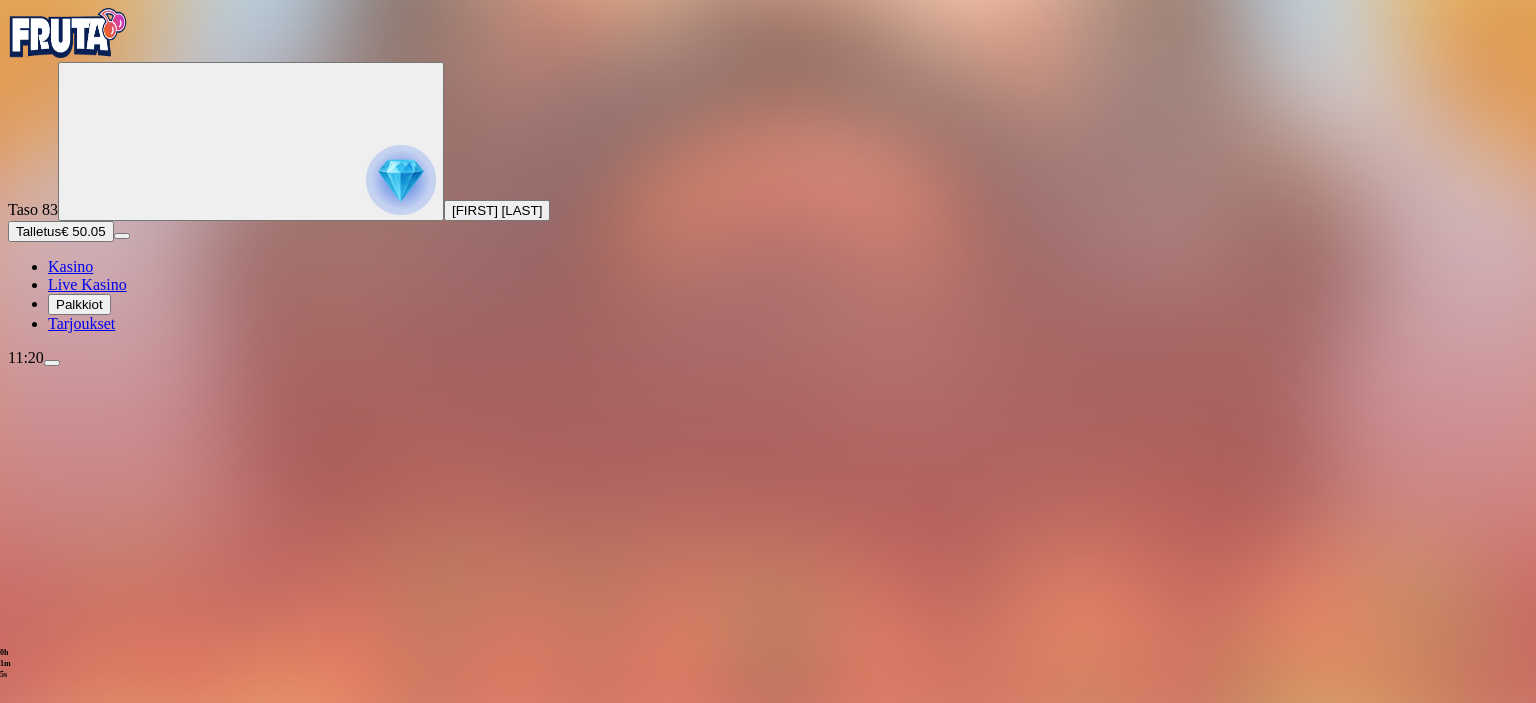 scroll, scrollTop: 0, scrollLeft: 0, axis: both 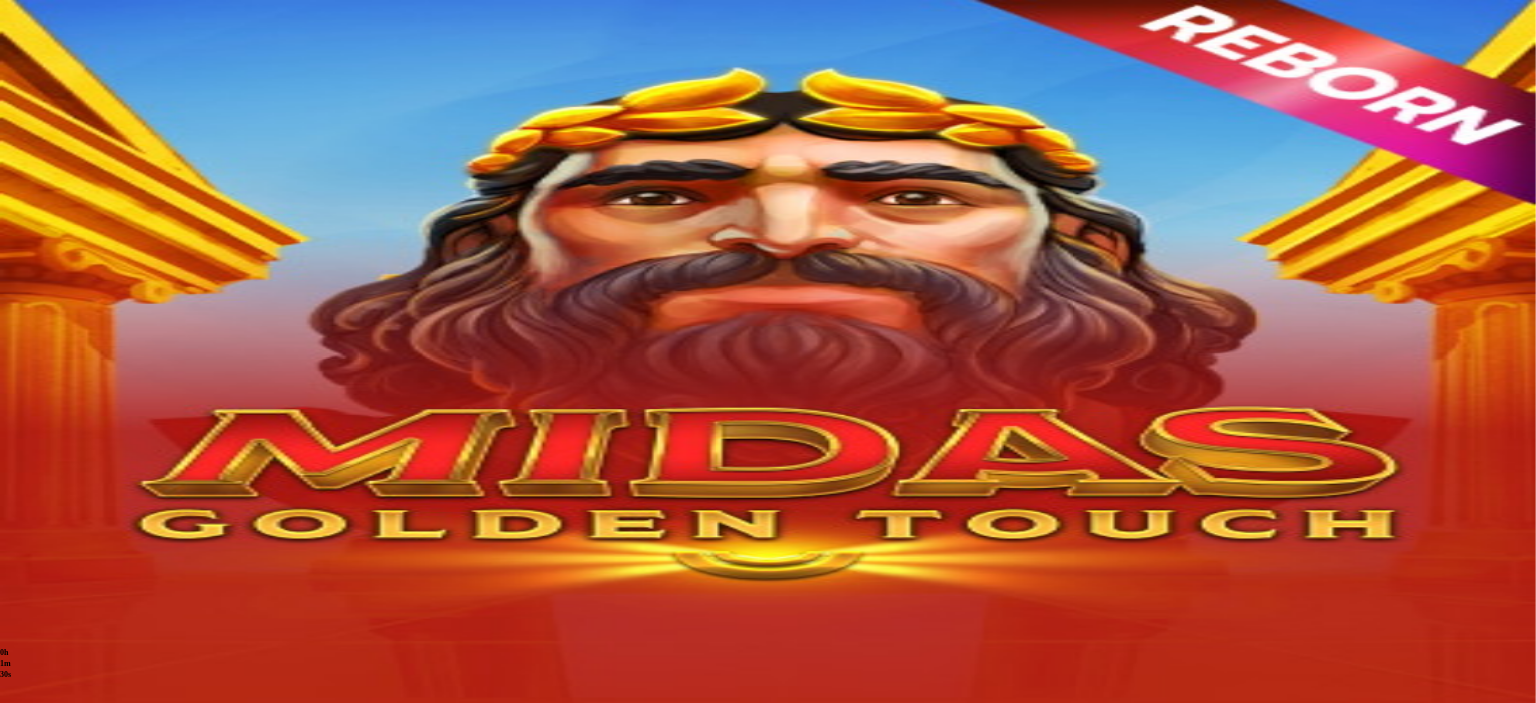 click at bounding box center (16, 799) 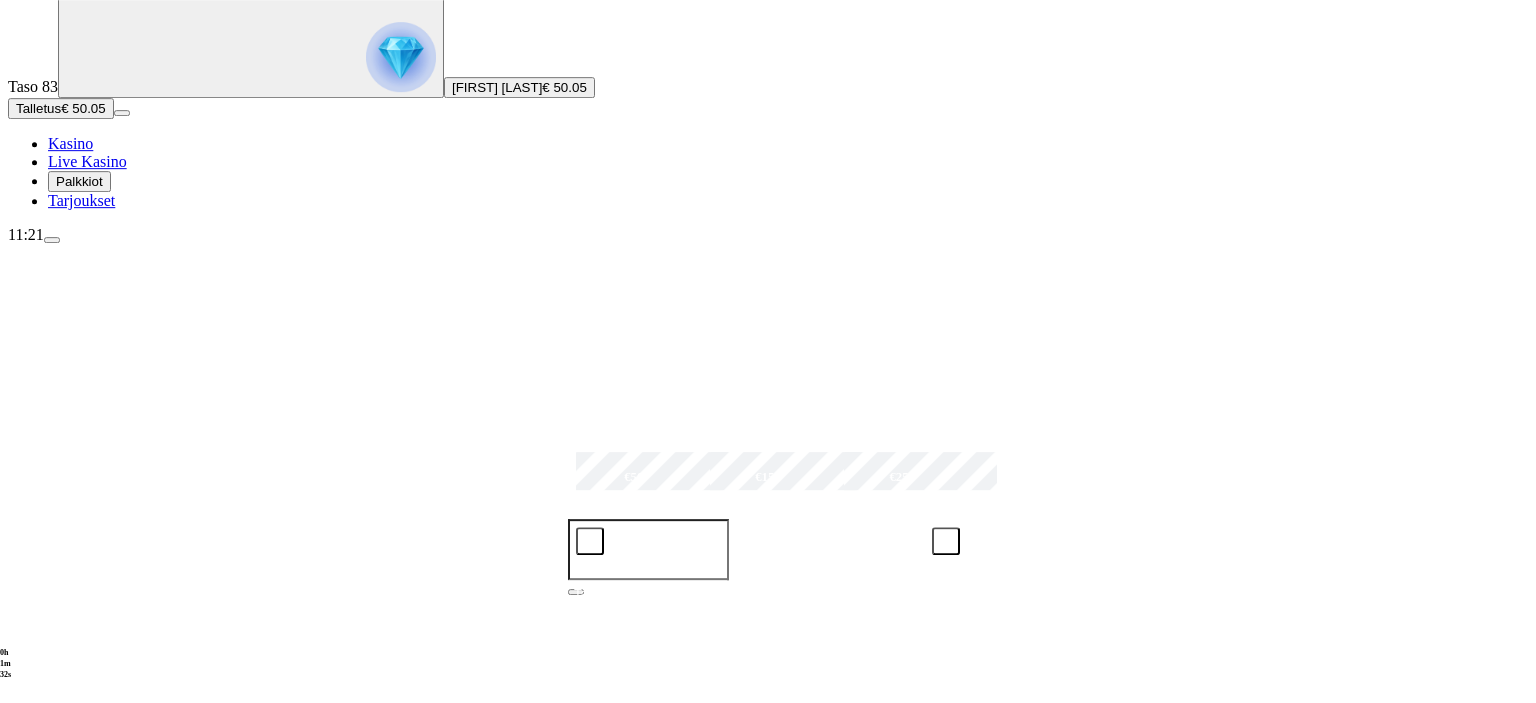 scroll, scrollTop: 211, scrollLeft: 0, axis: vertical 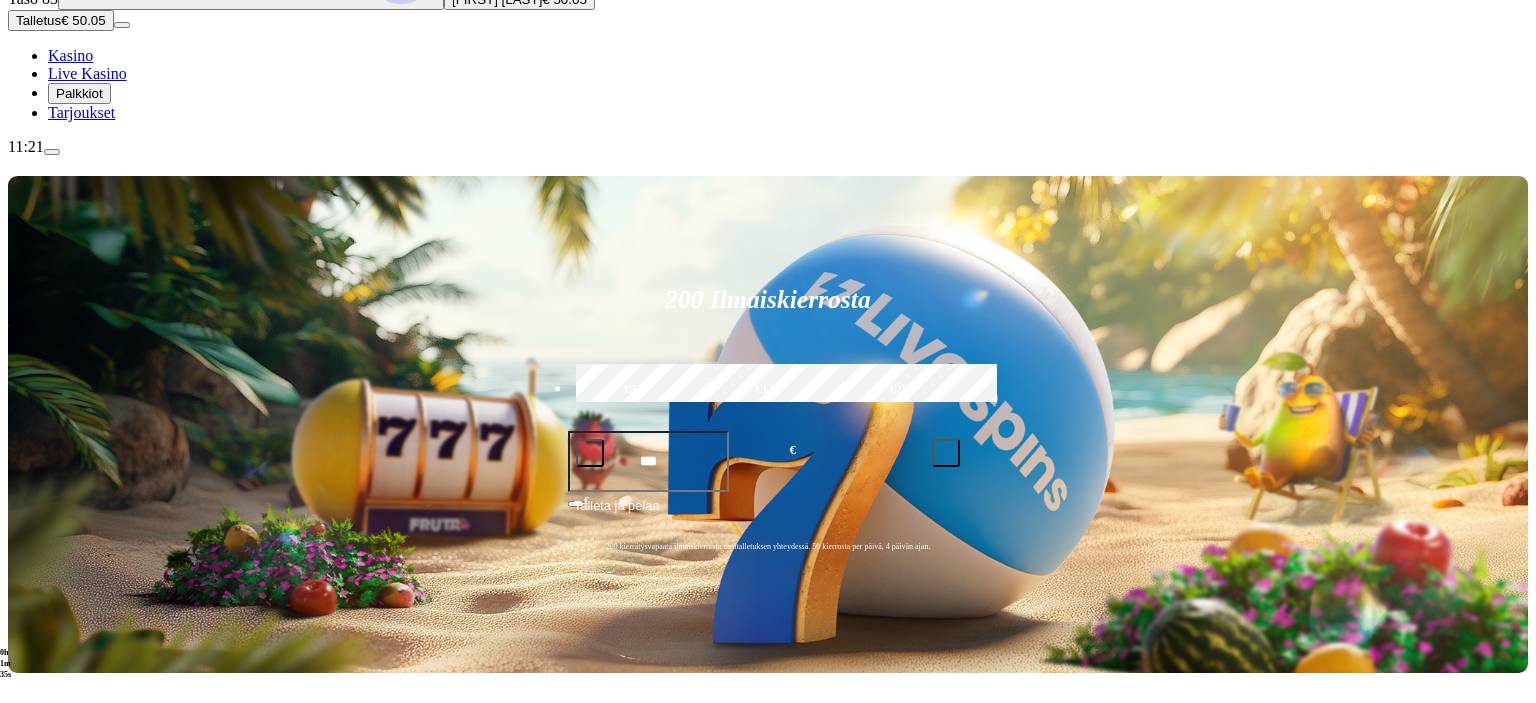 click on "Pelaa nyt" at bounding box center [77, 1181] 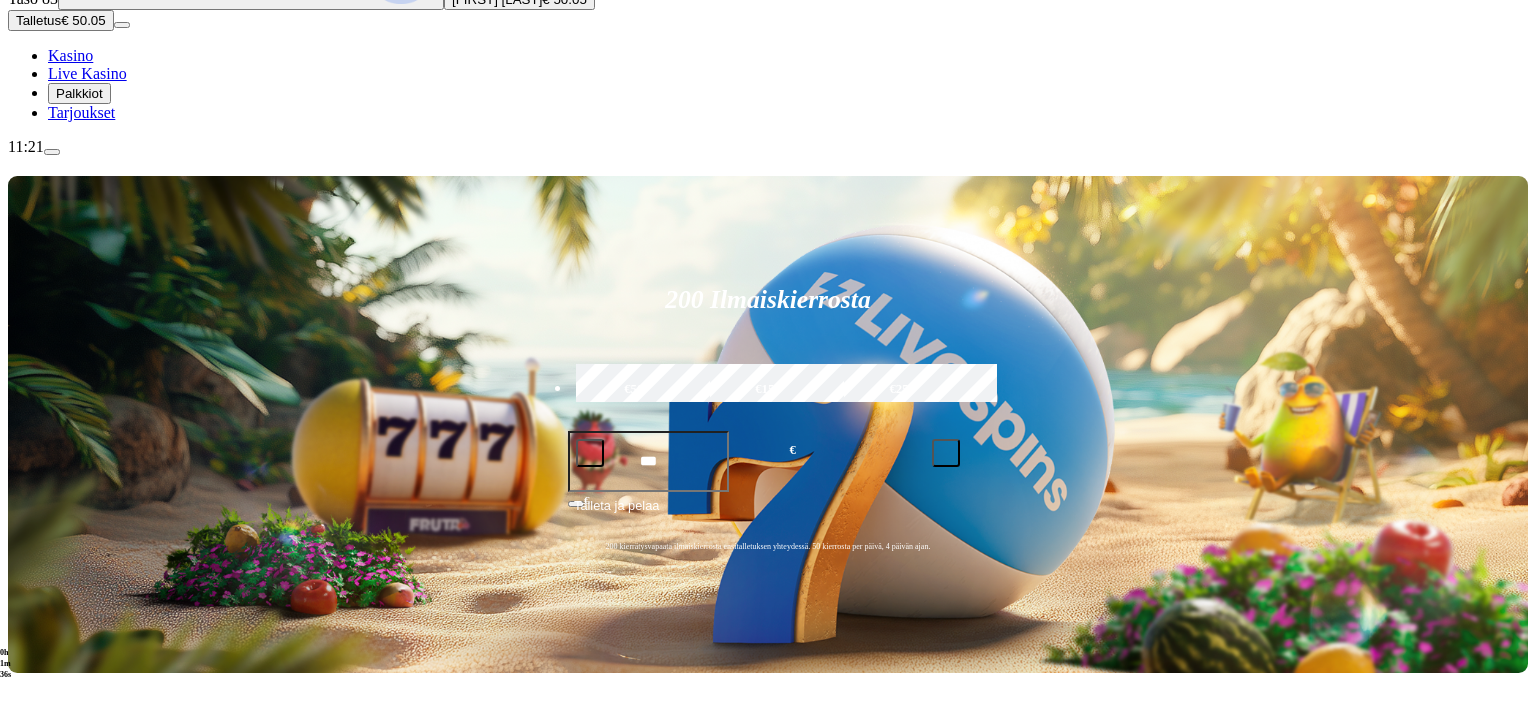 scroll, scrollTop: 0, scrollLeft: 0, axis: both 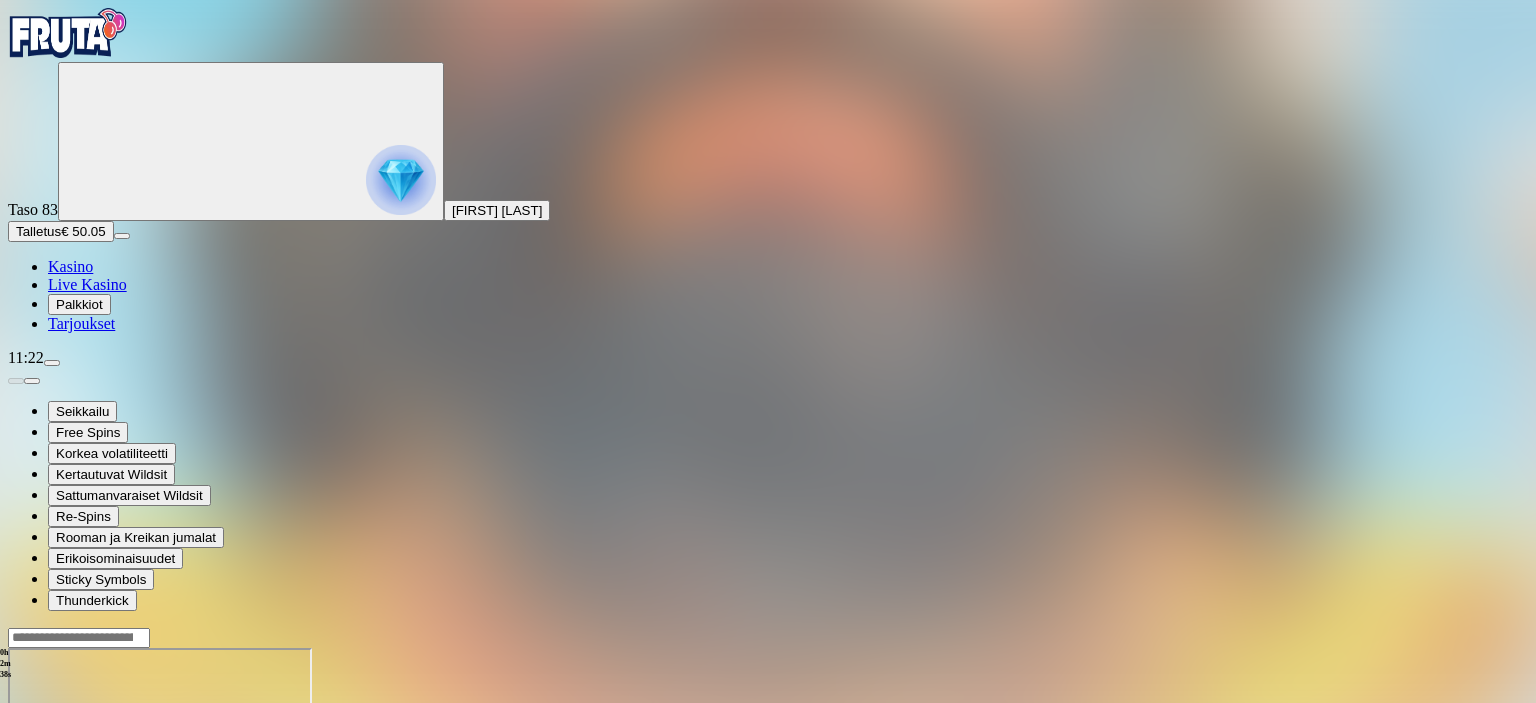 click at bounding box center [16, 820] 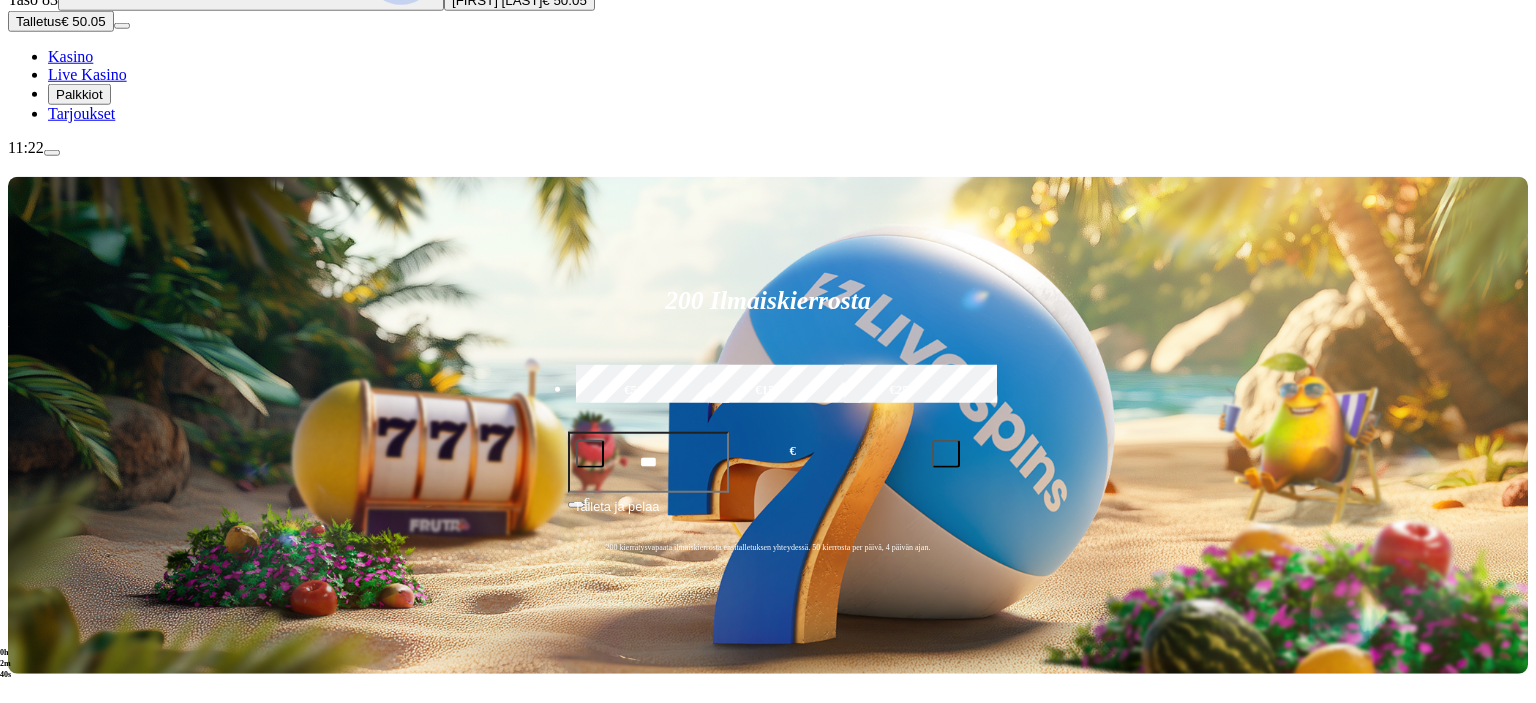 scroll, scrollTop: 211, scrollLeft: 0, axis: vertical 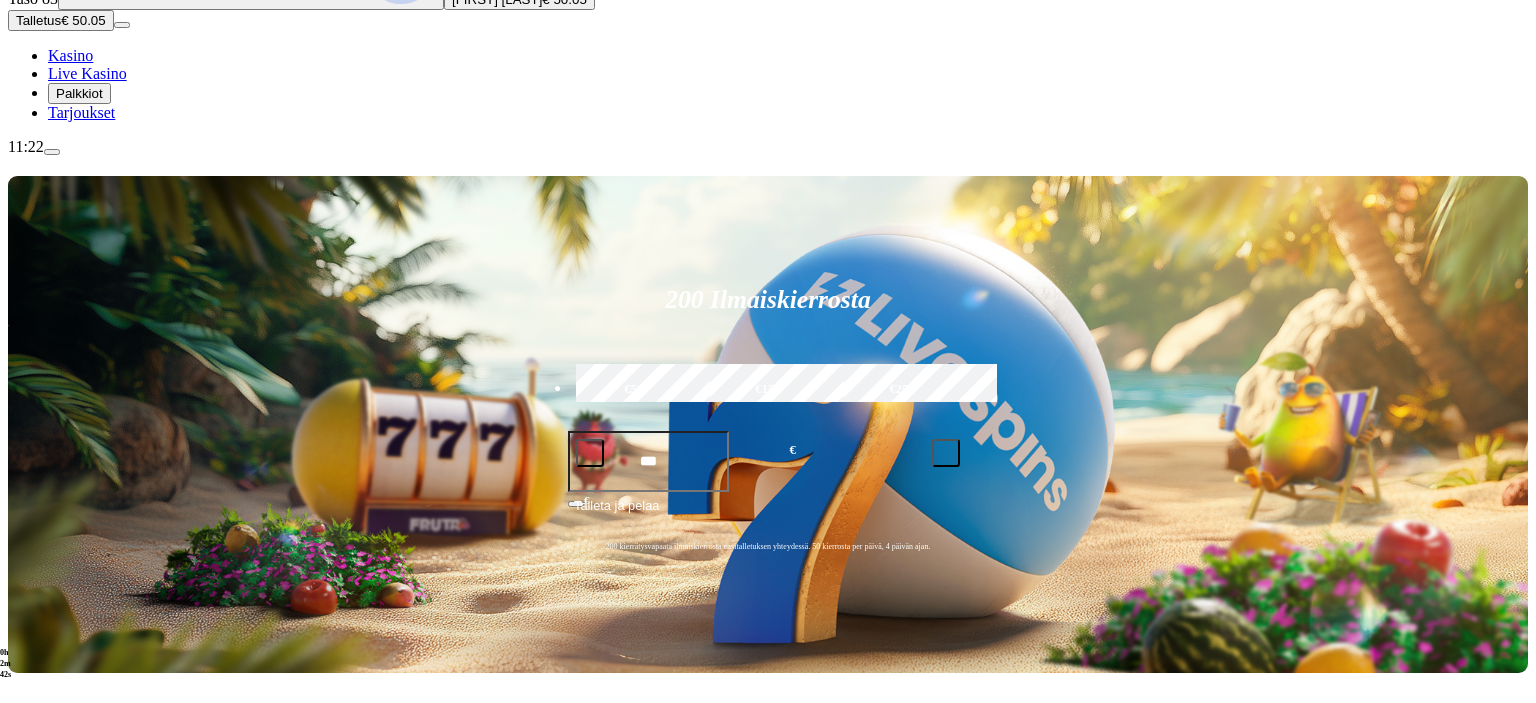 click at bounding box center (32, 944) 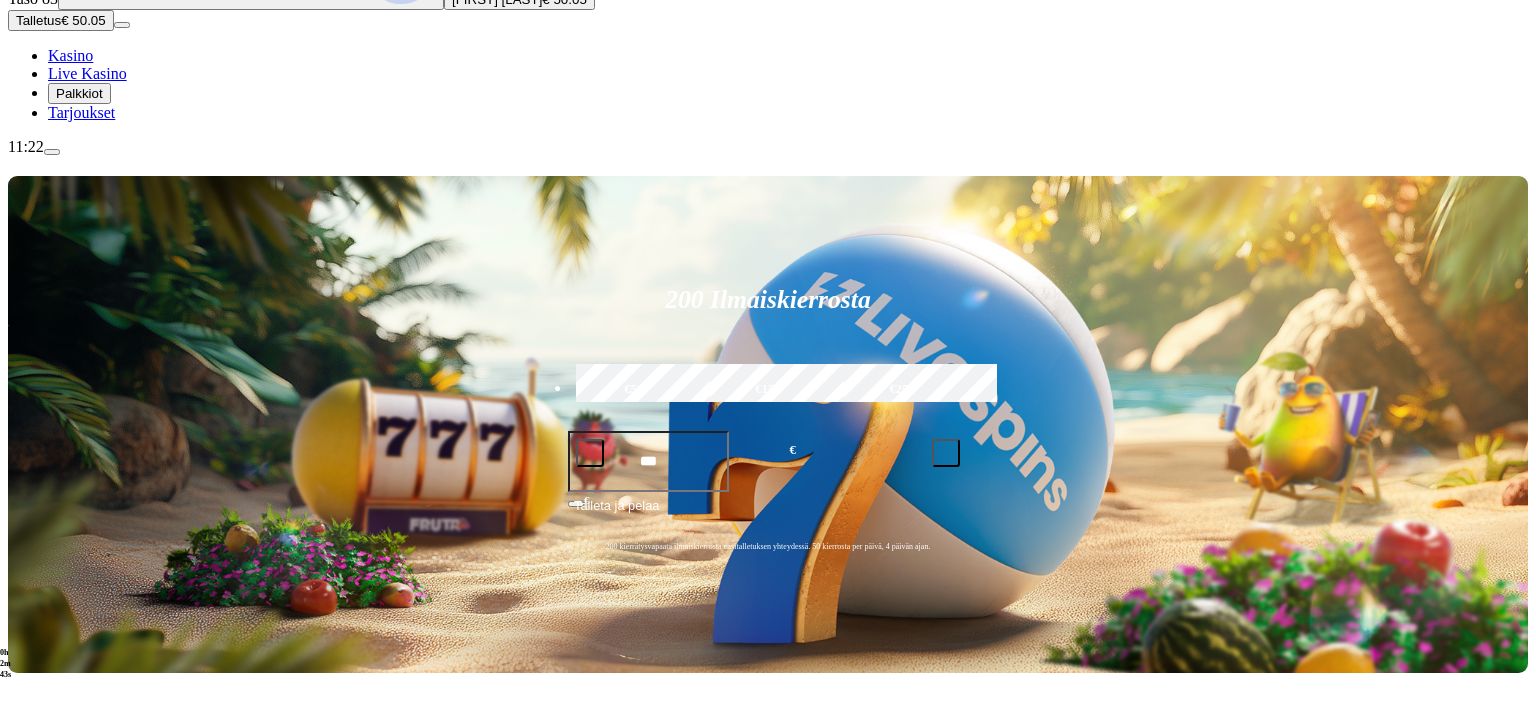 click at bounding box center (32, 944) 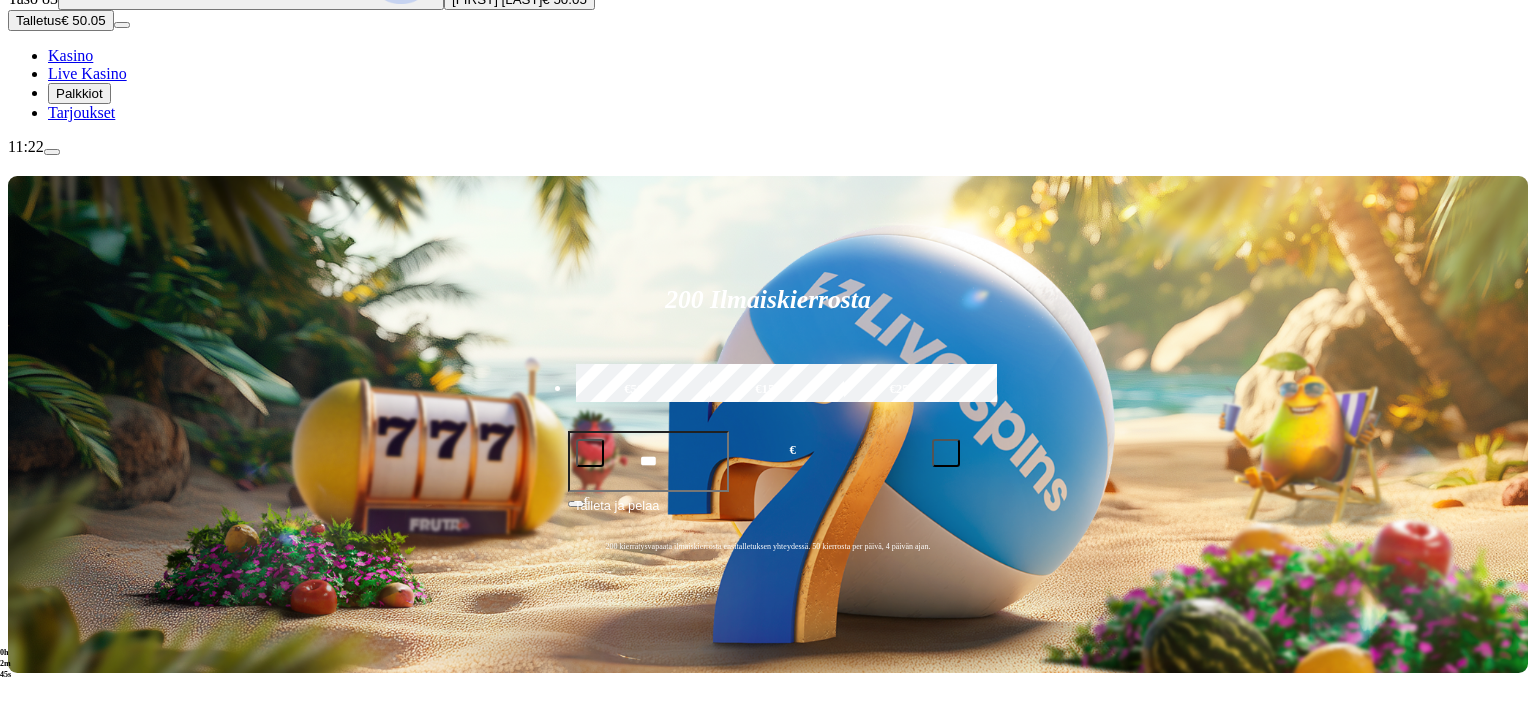 click on "Pelaa nyt" at bounding box center (-899, 1849) 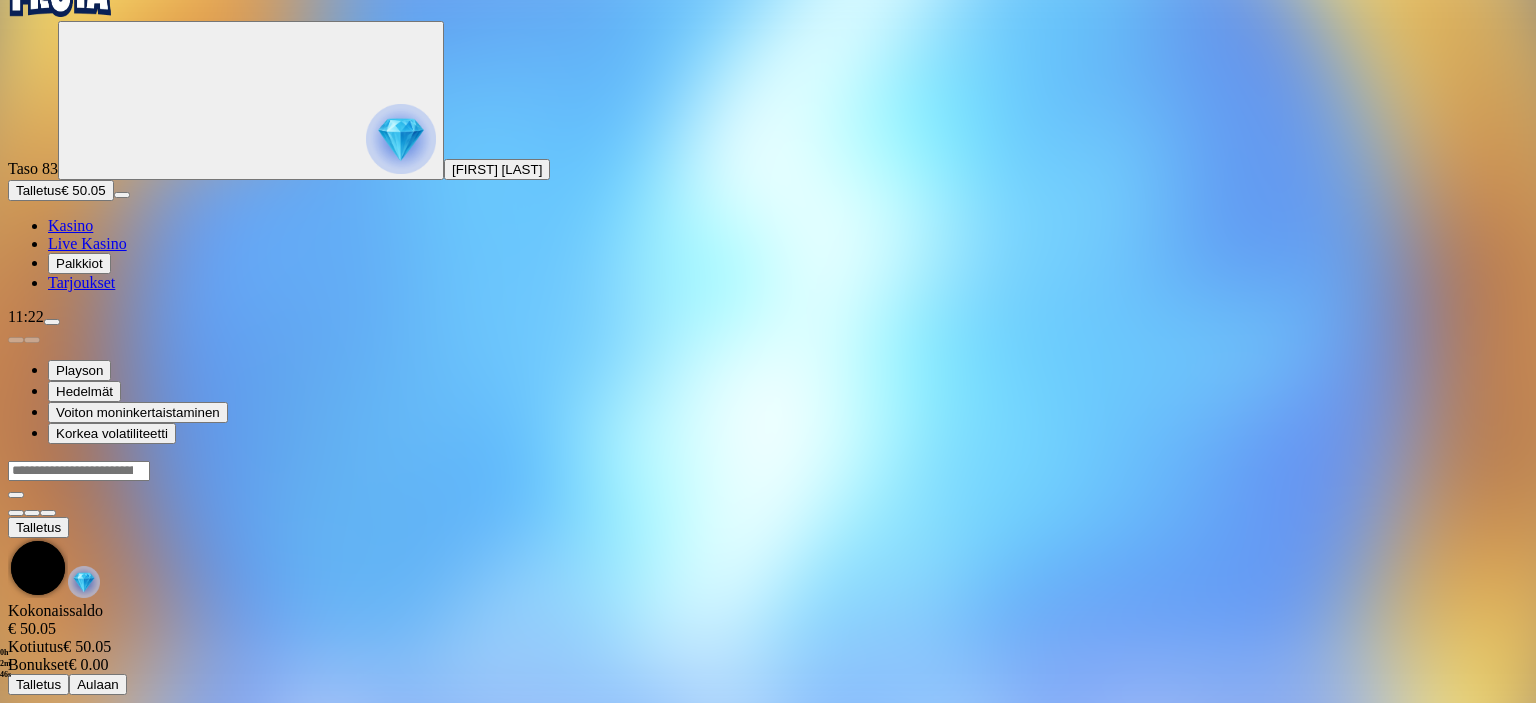 scroll, scrollTop: 0, scrollLeft: 0, axis: both 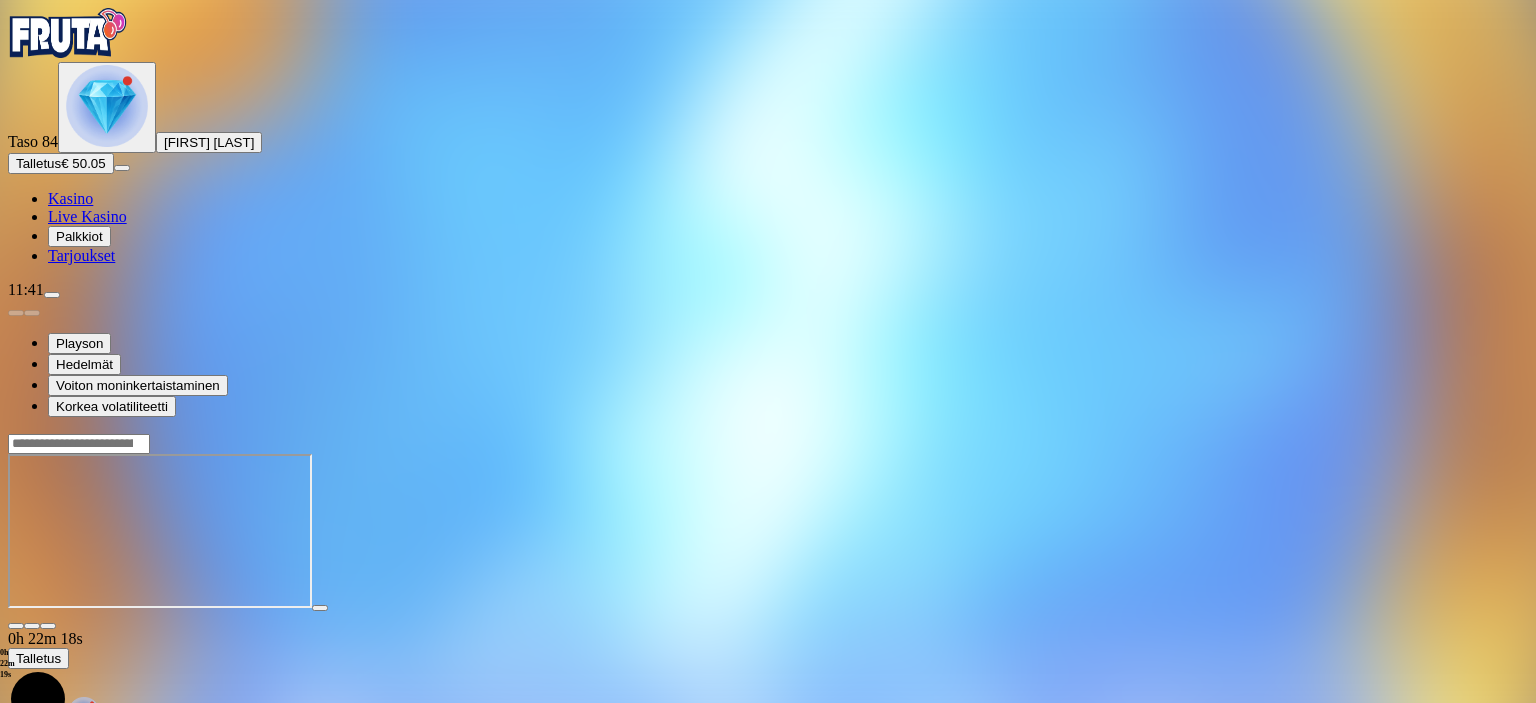 click at bounding box center [107, 106] 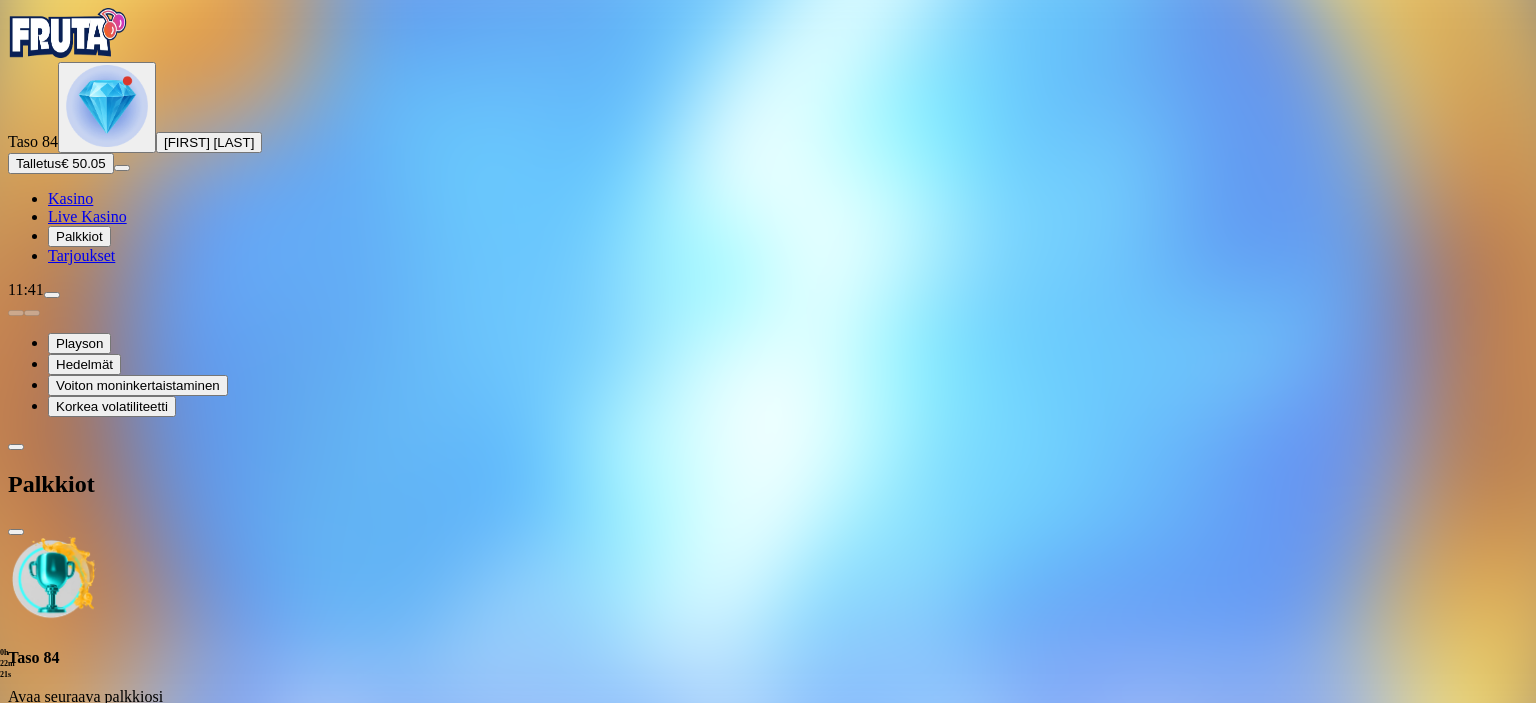 click at bounding box center [112, 737] 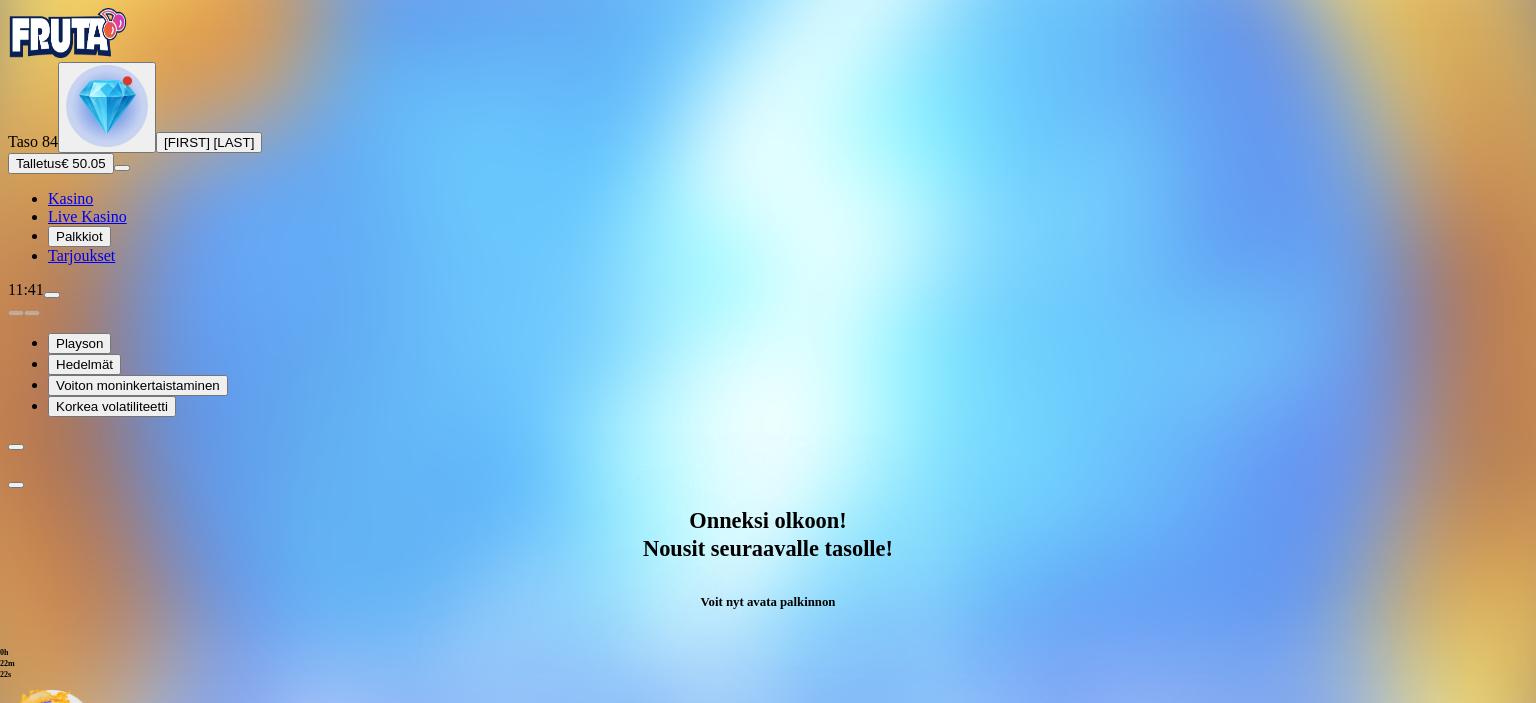 click on "Avaa palkinto" at bounding box center (768, 929) 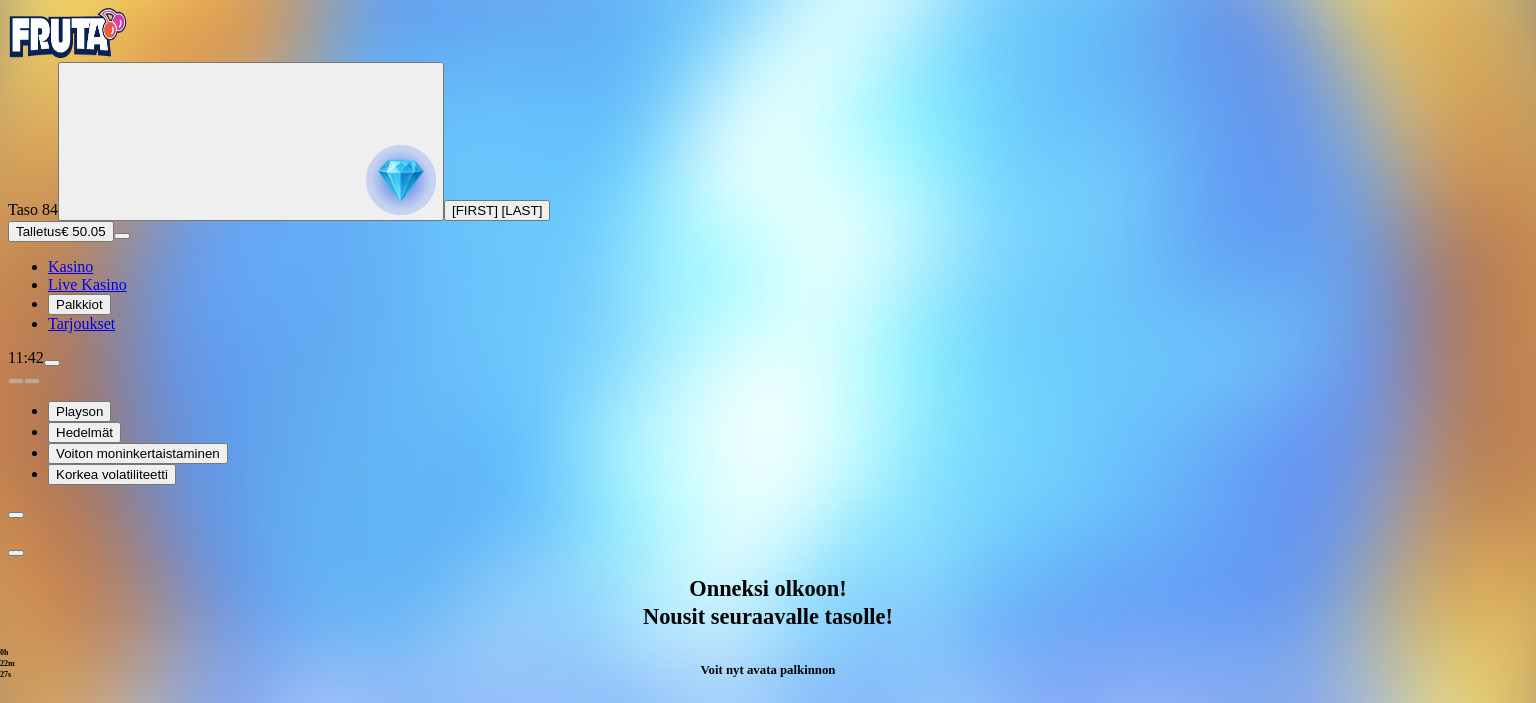 click at bounding box center [88, 1201] 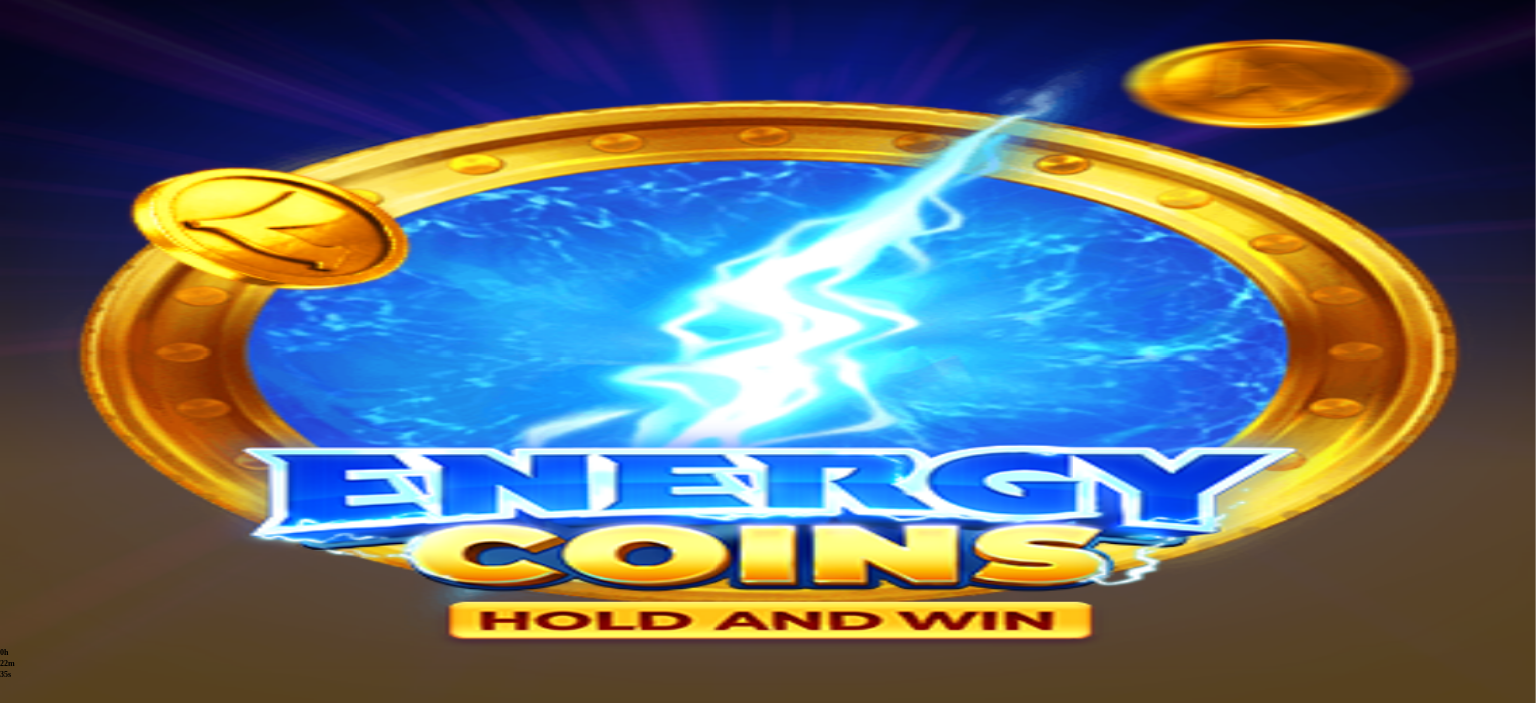 scroll, scrollTop: 0, scrollLeft: 0, axis: both 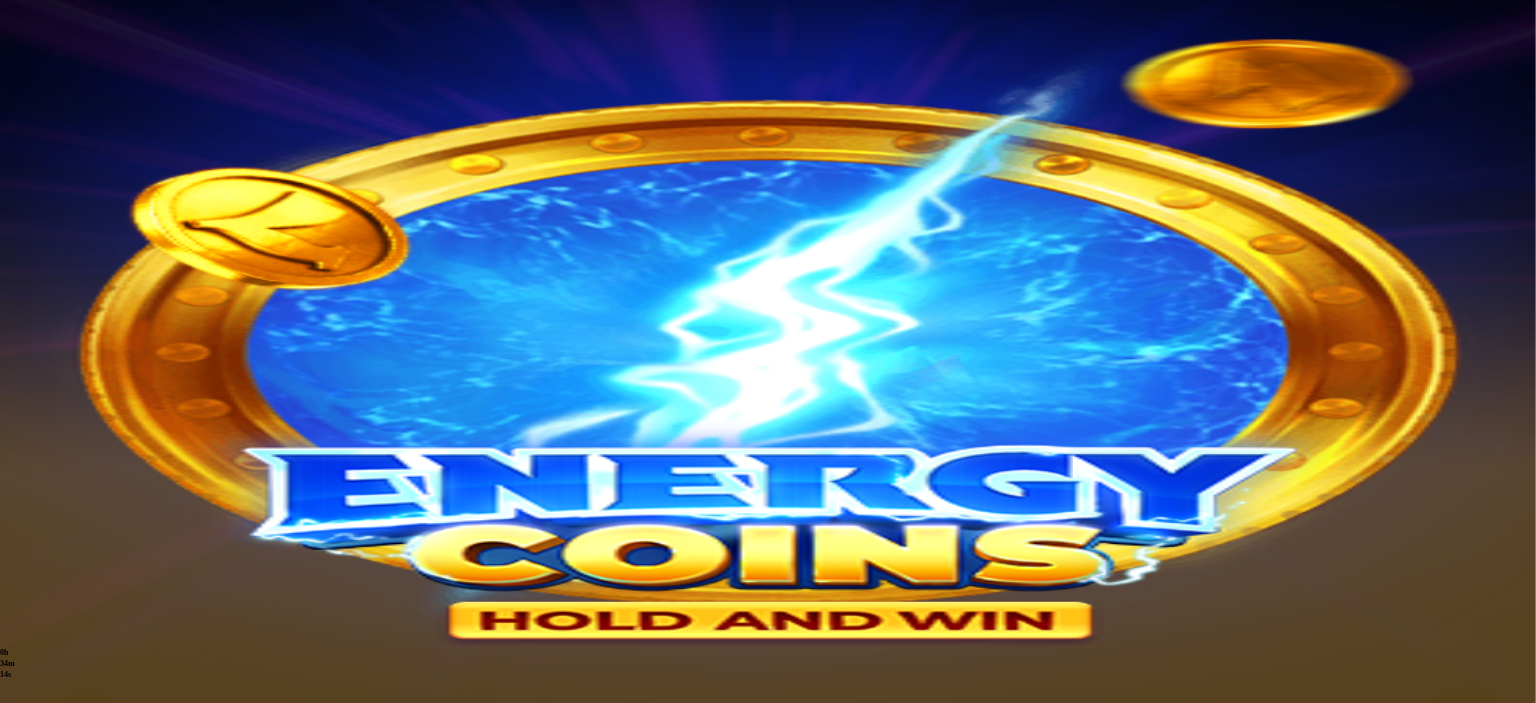 click at bounding box center [16, 694] 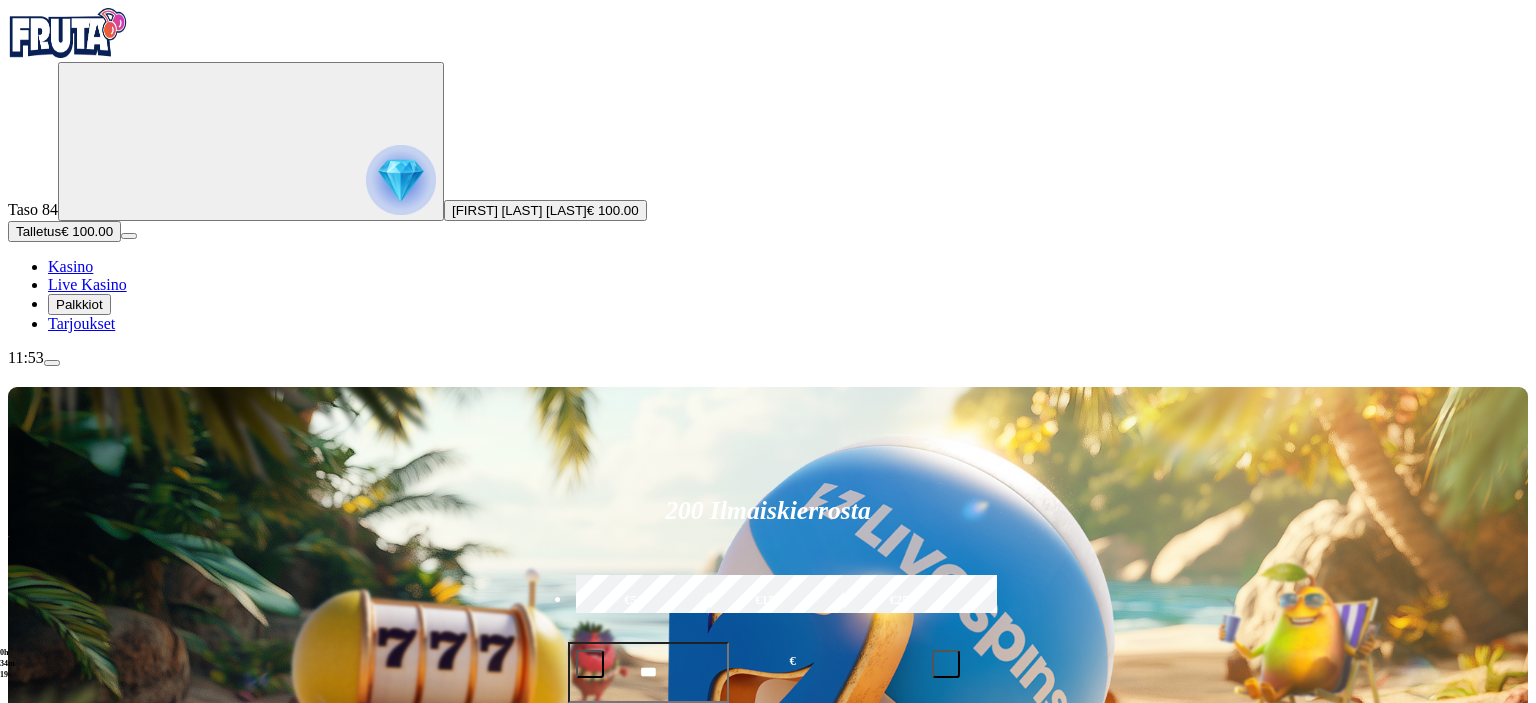 click at bounding box center (52, 363) 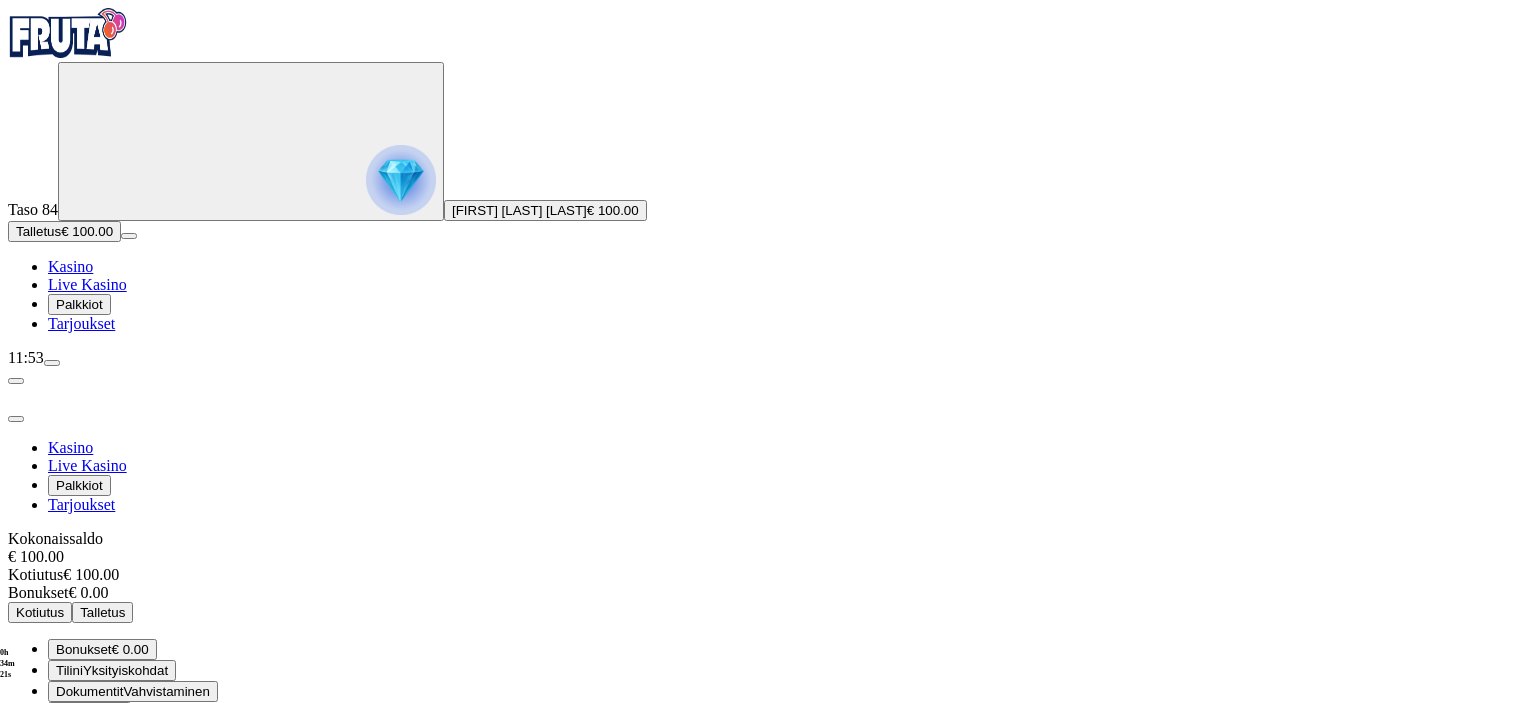 click on "Kotiutus" at bounding box center [40, 612] 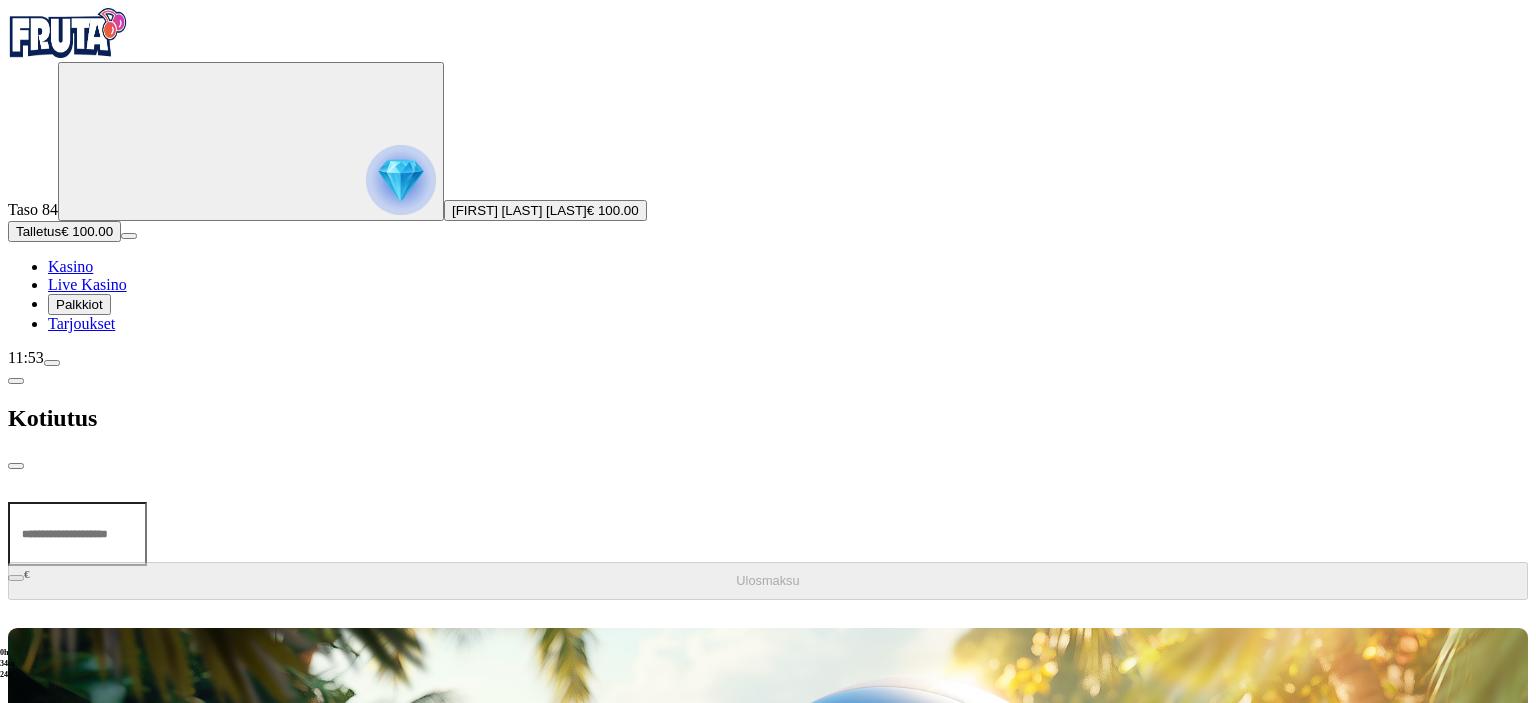 click at bounding box center [77, 534] 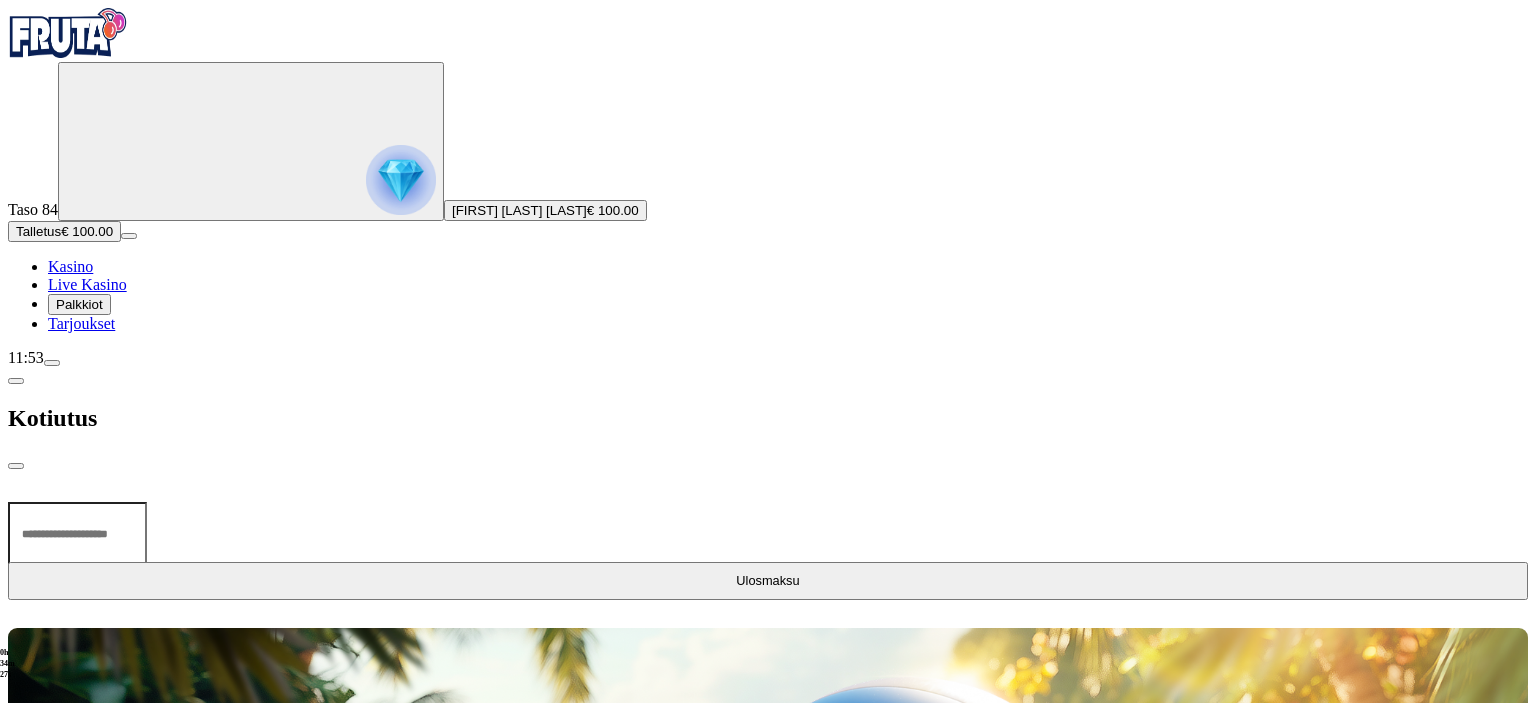 type on "***" 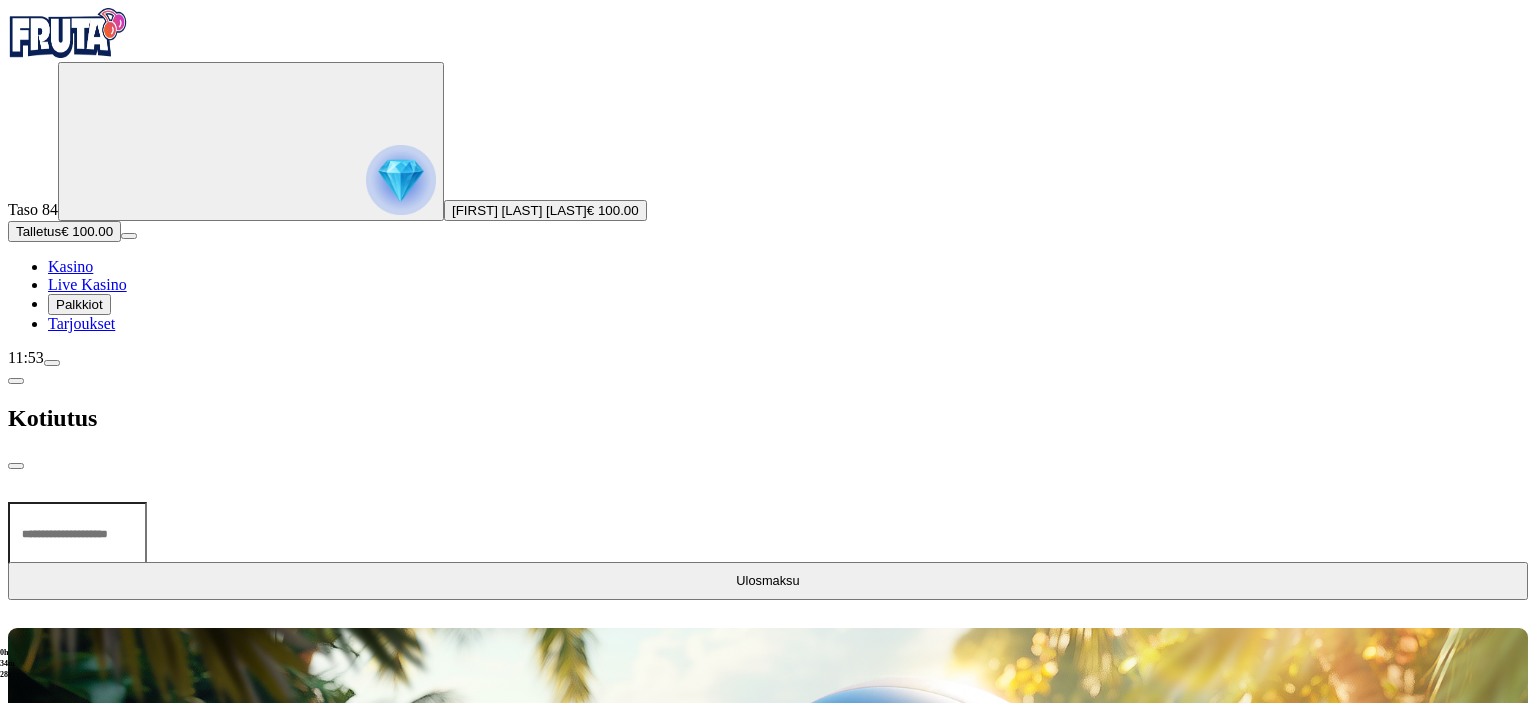 type 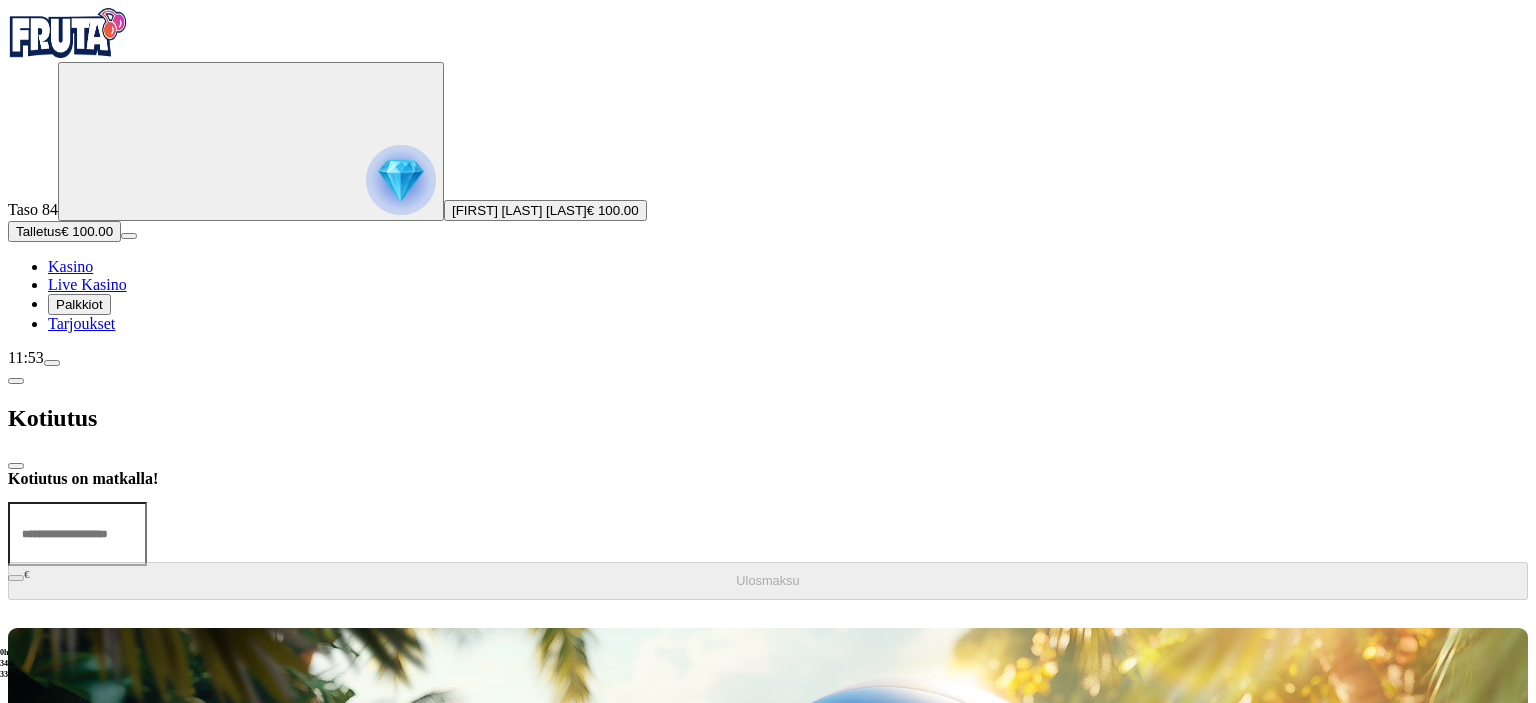 click at bounding box center (16, 381) 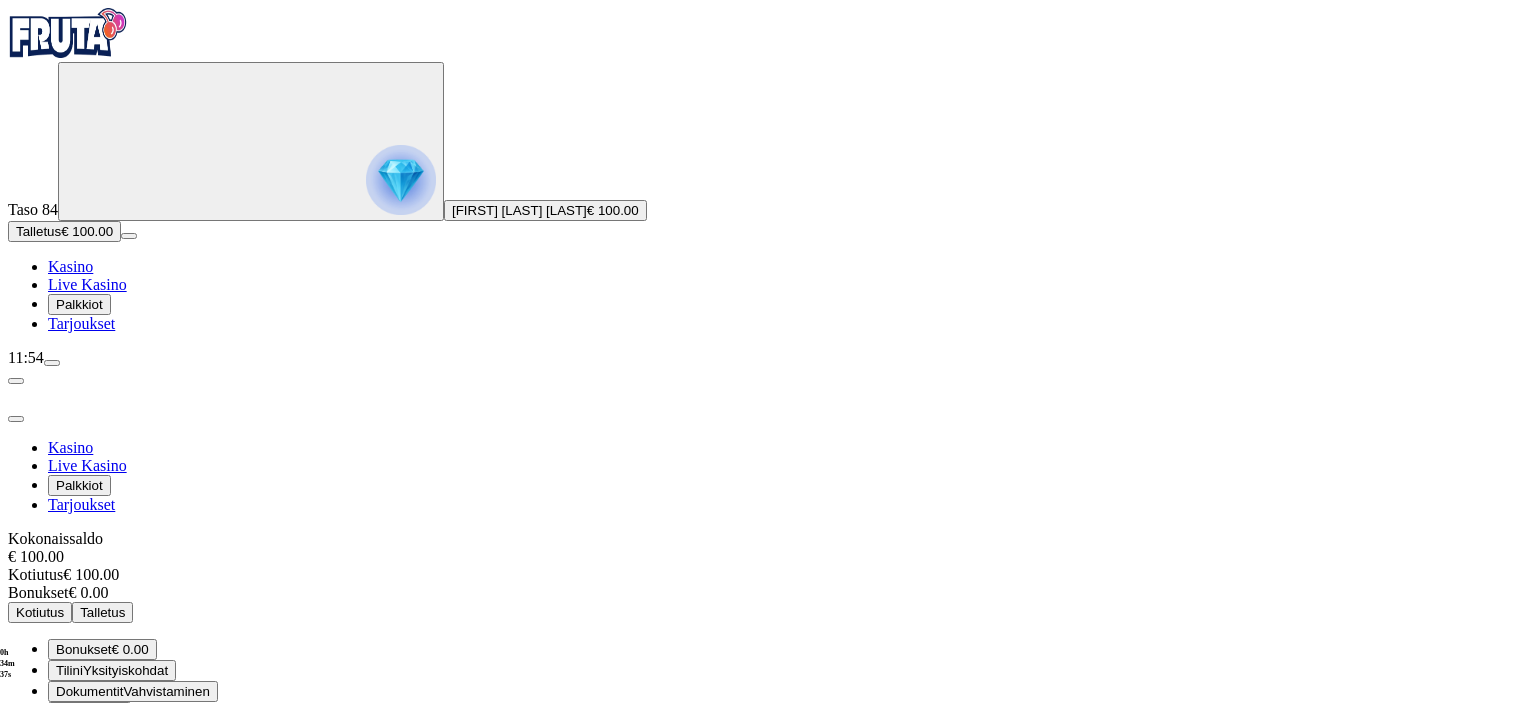 click on "Kasino" at bounding box center (70, 266) 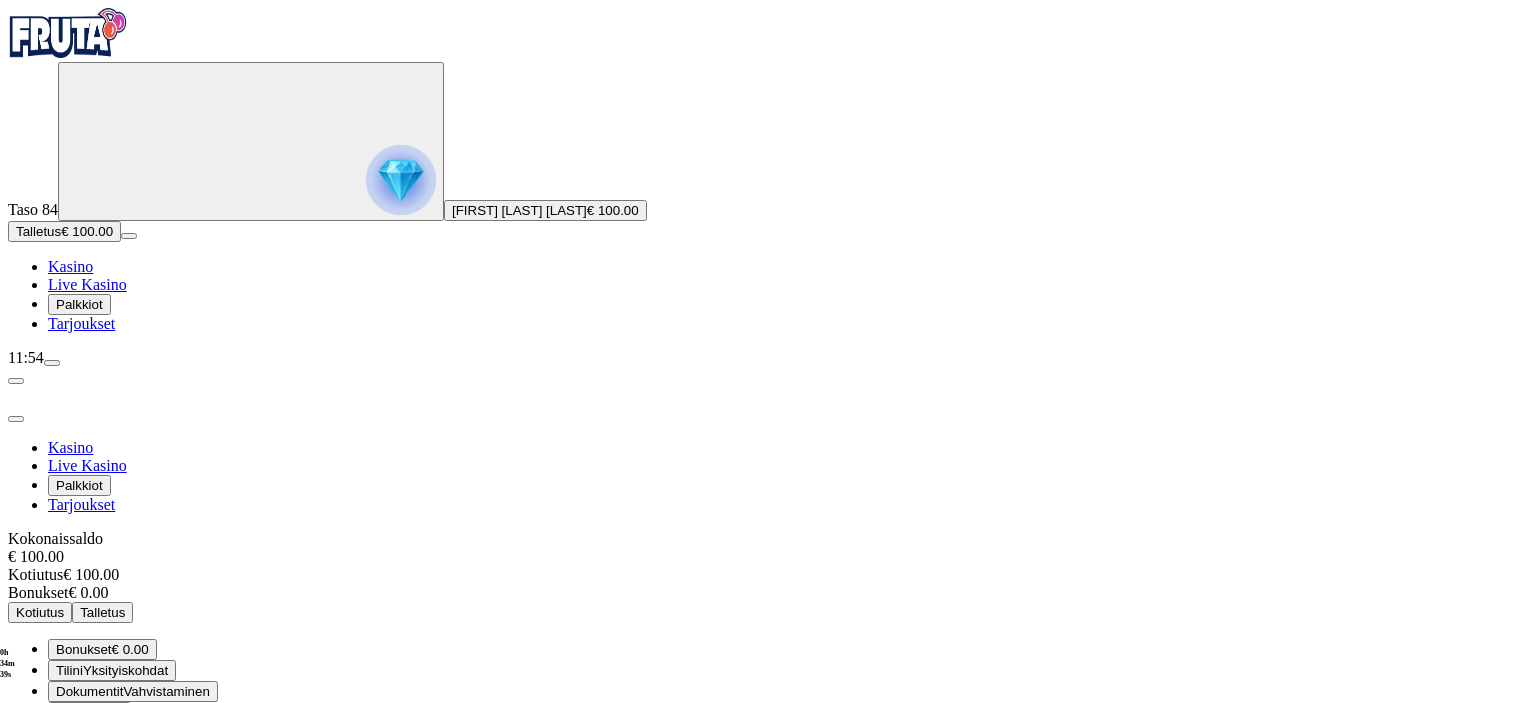click at bounding box center [16, 419] 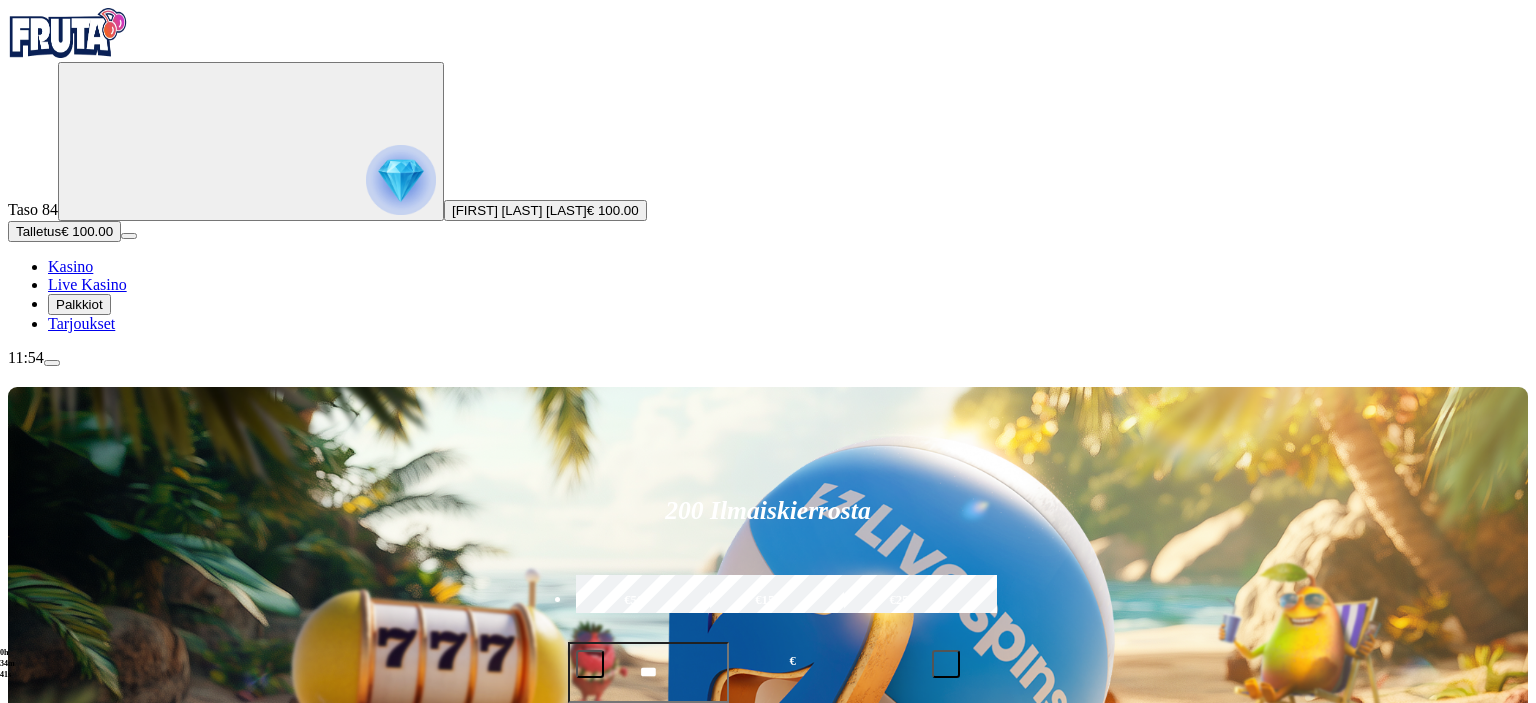 click on "[FIRST] [LAST]  [LAST]" at bounding box center (519, 210) 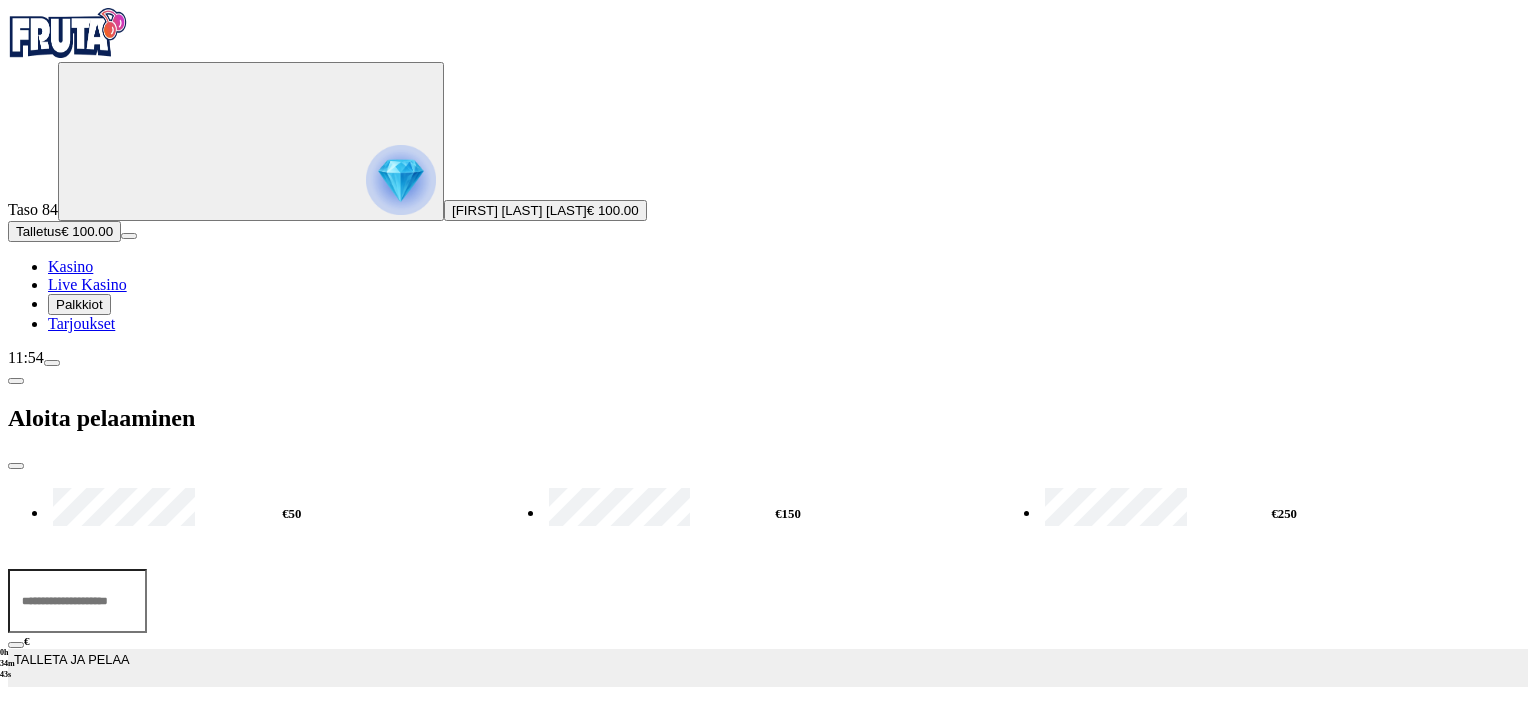 drag, startPoint x: 670, startPoint y: 38, endPoint x: 521, endPoint y: 134, distance: 177.24841 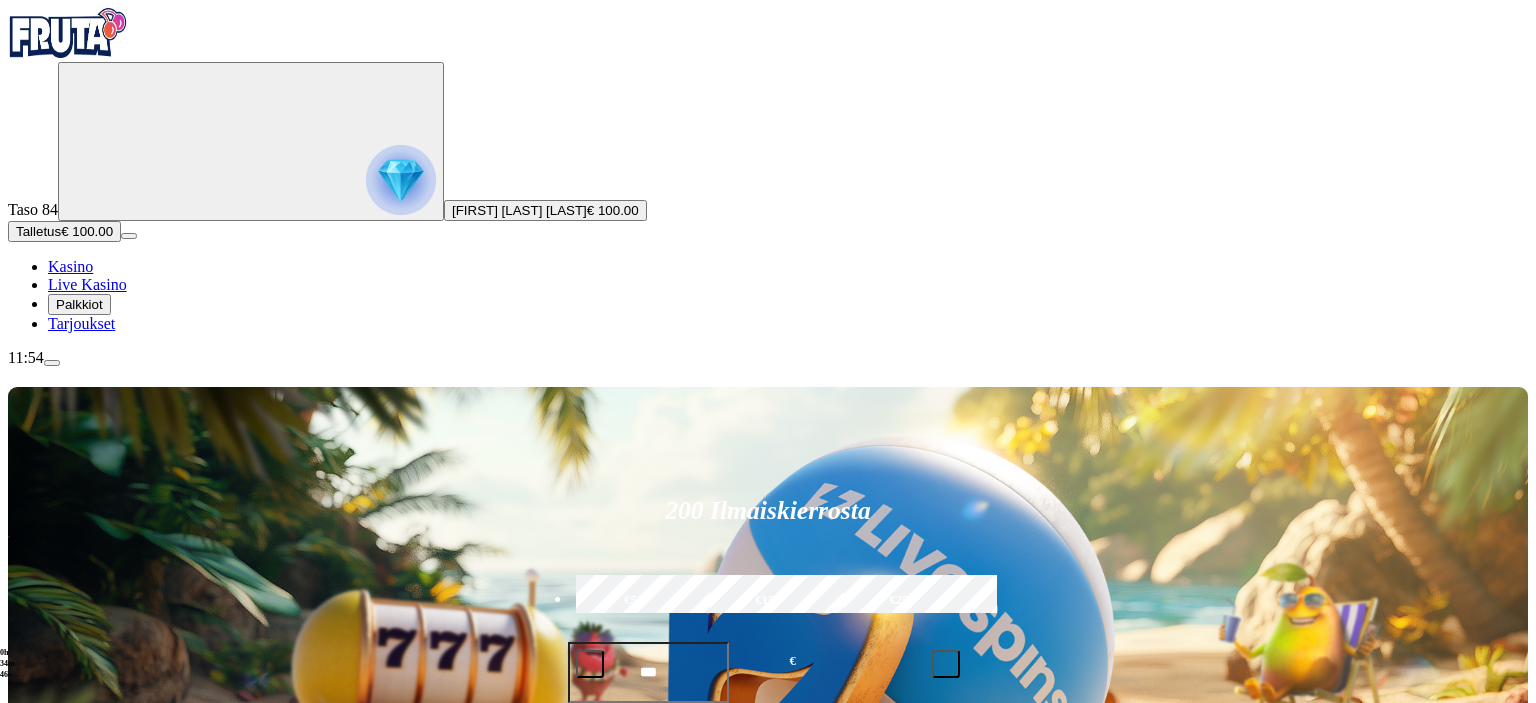 click on "Tarjoukset" at bounding box center (81, 323) 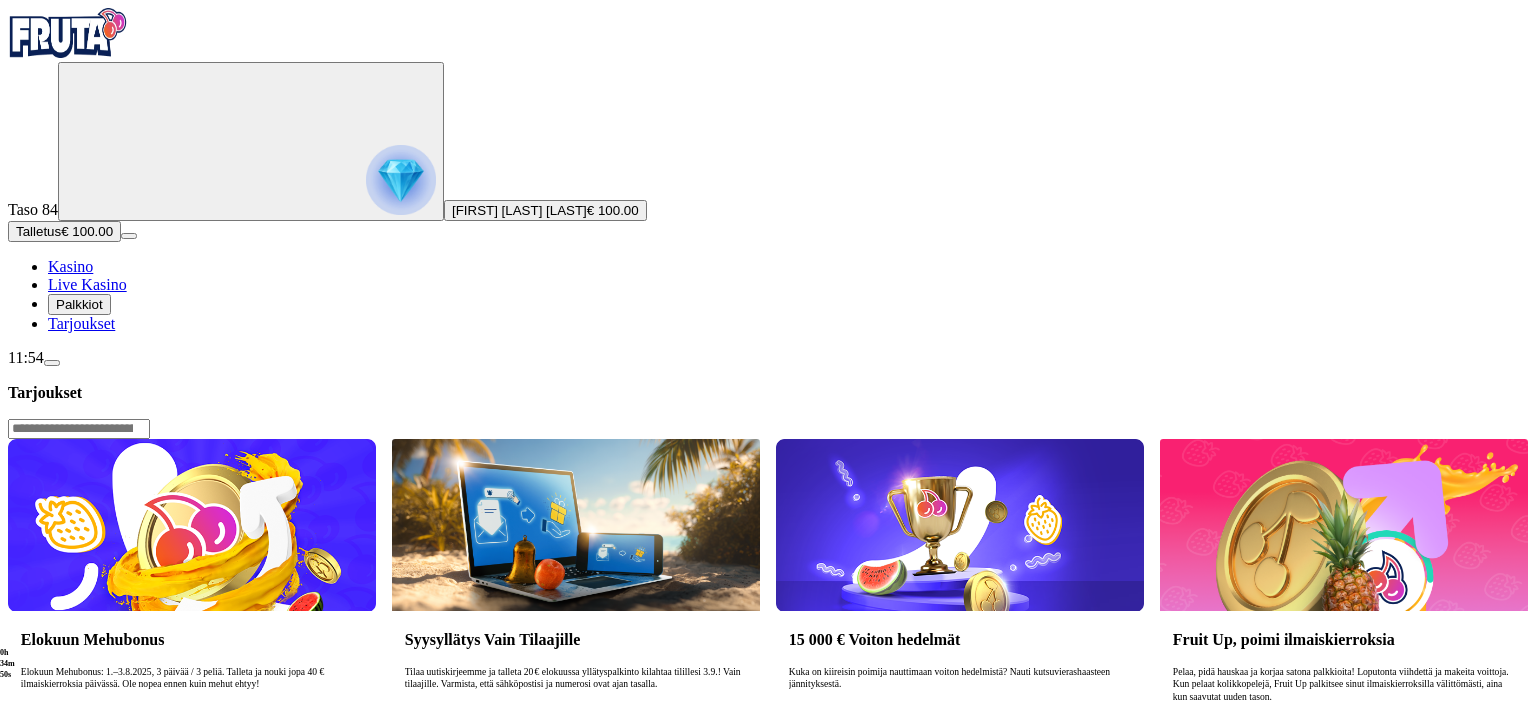 click on "€ 100.00" at bounding box center [613, 210] 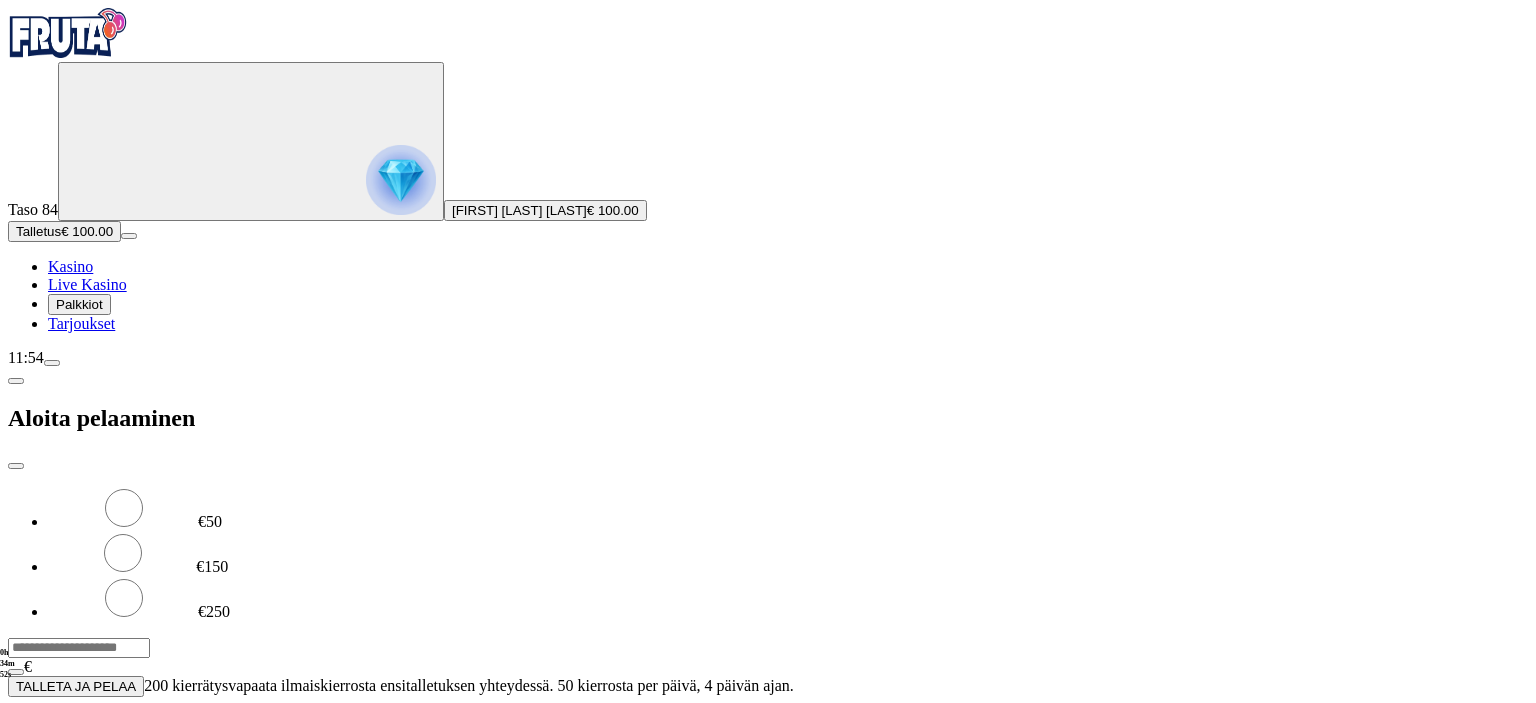 click at bounding box center [16, 466] 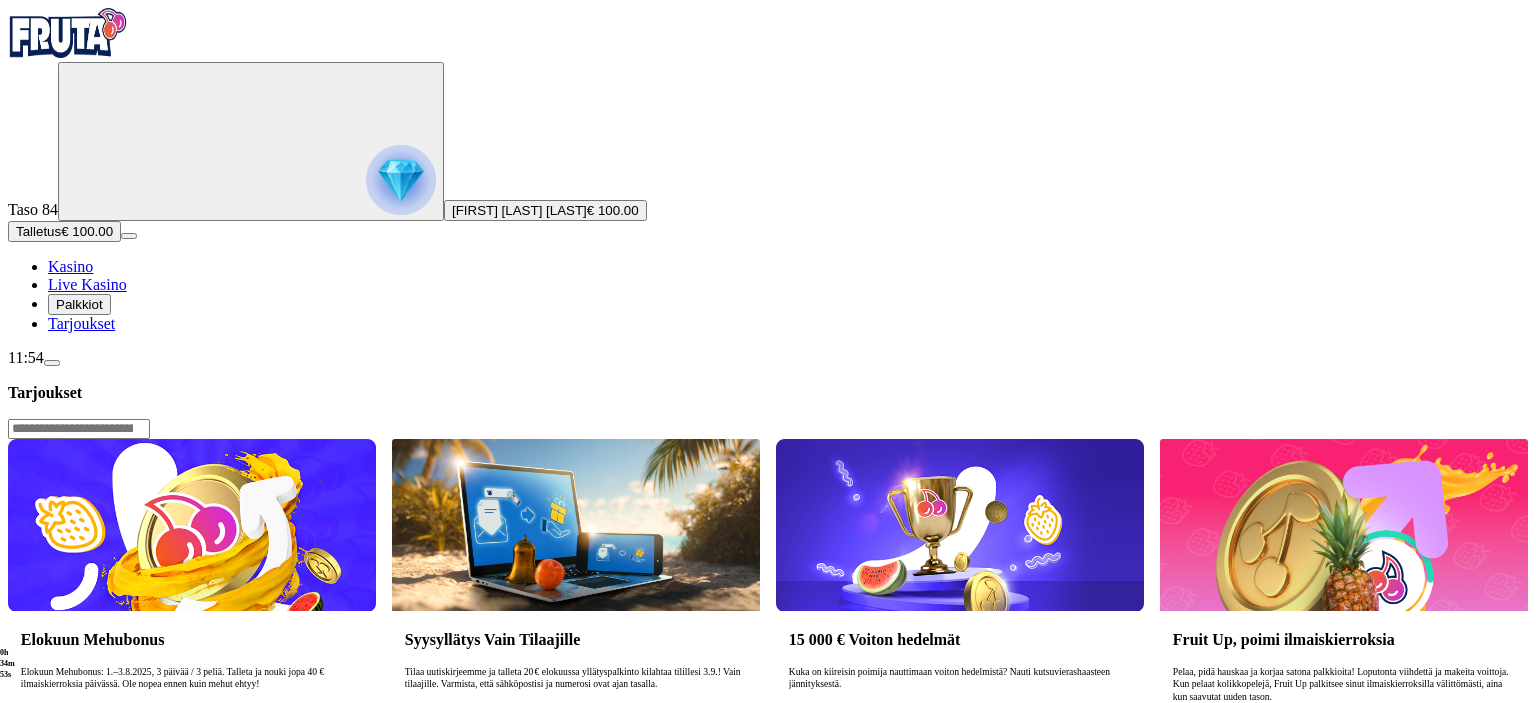 click on "Kasino" at bounding box center [70, 266] 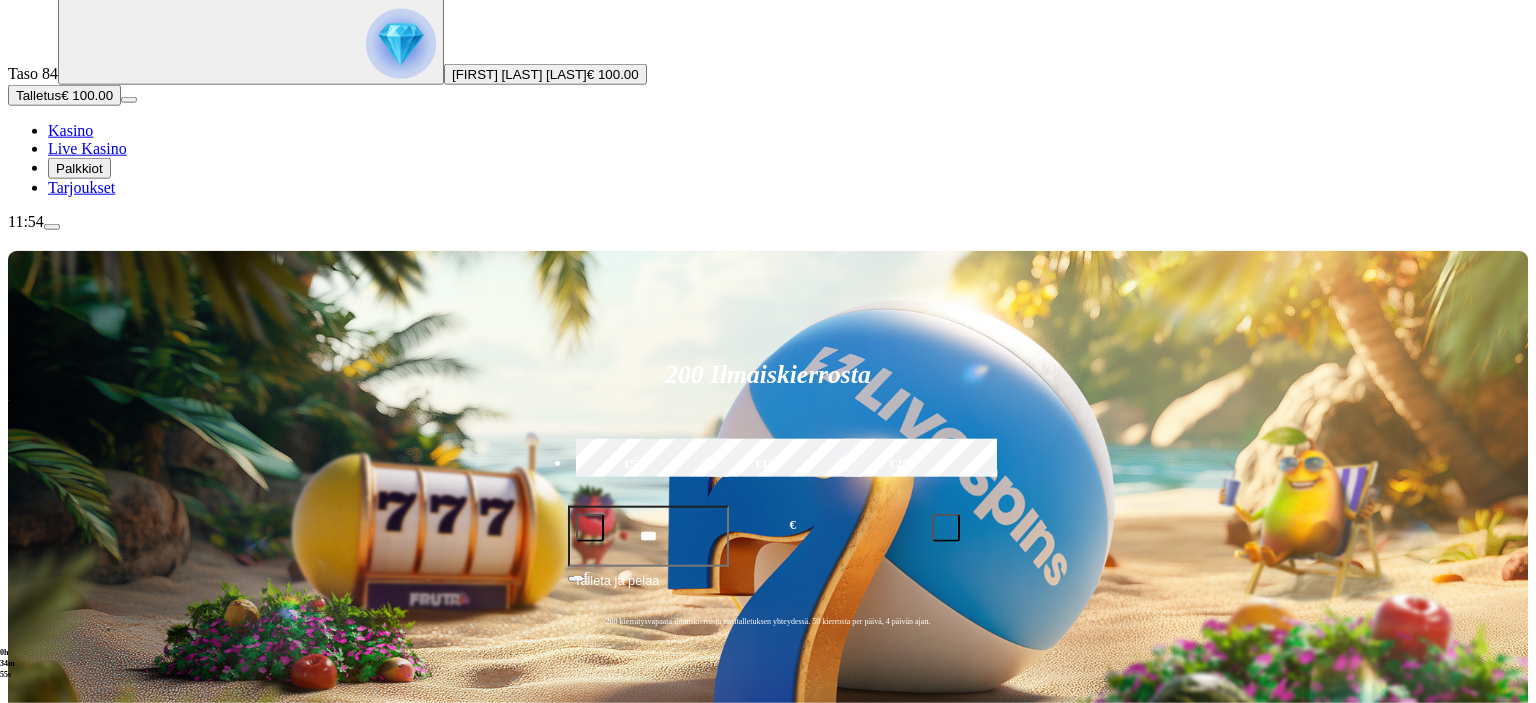 scroll, scrollTop: 211, scrollLeft: 0, axis: vertical 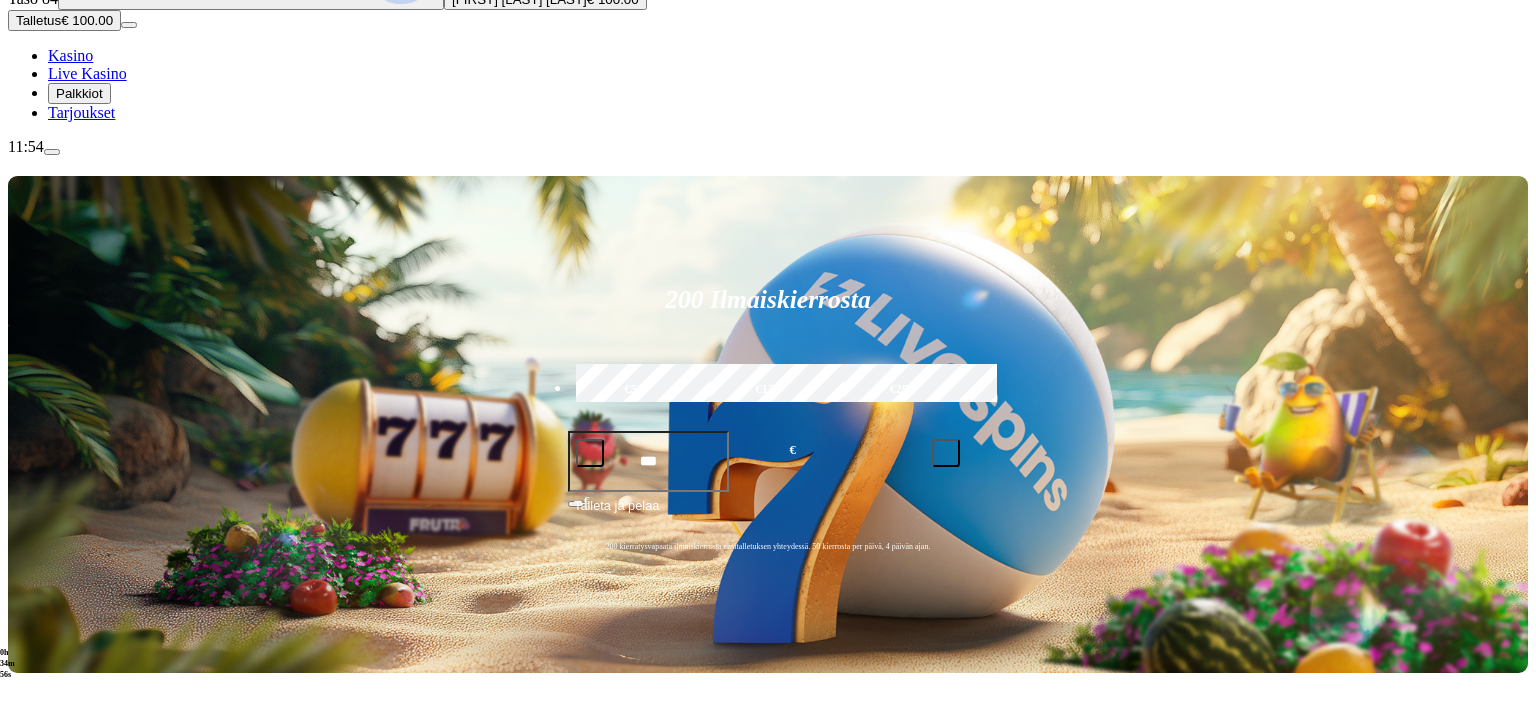 click on "Pelaa nyt" at bounding box center (77, 990) 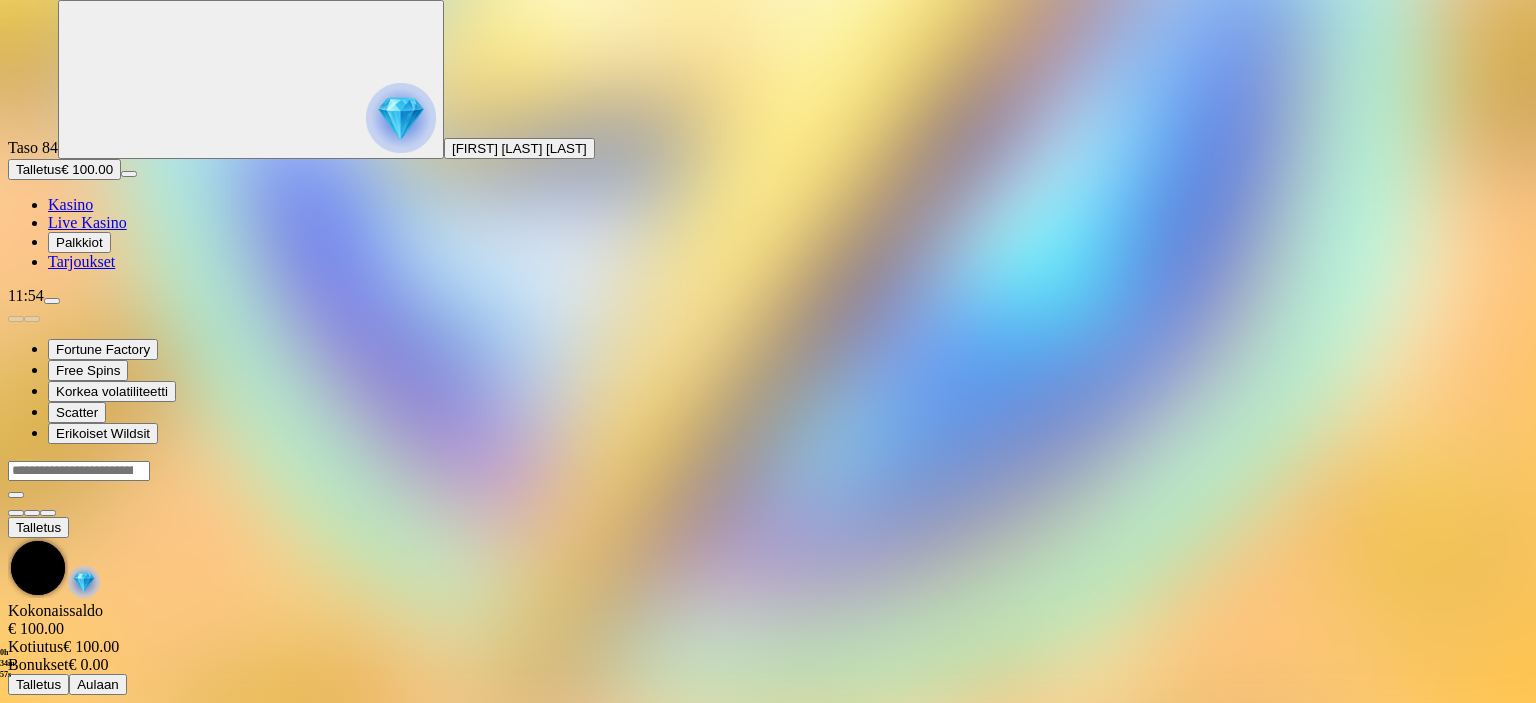 scroll, scrollTop: 0, scrollLeft: 0, axis: both 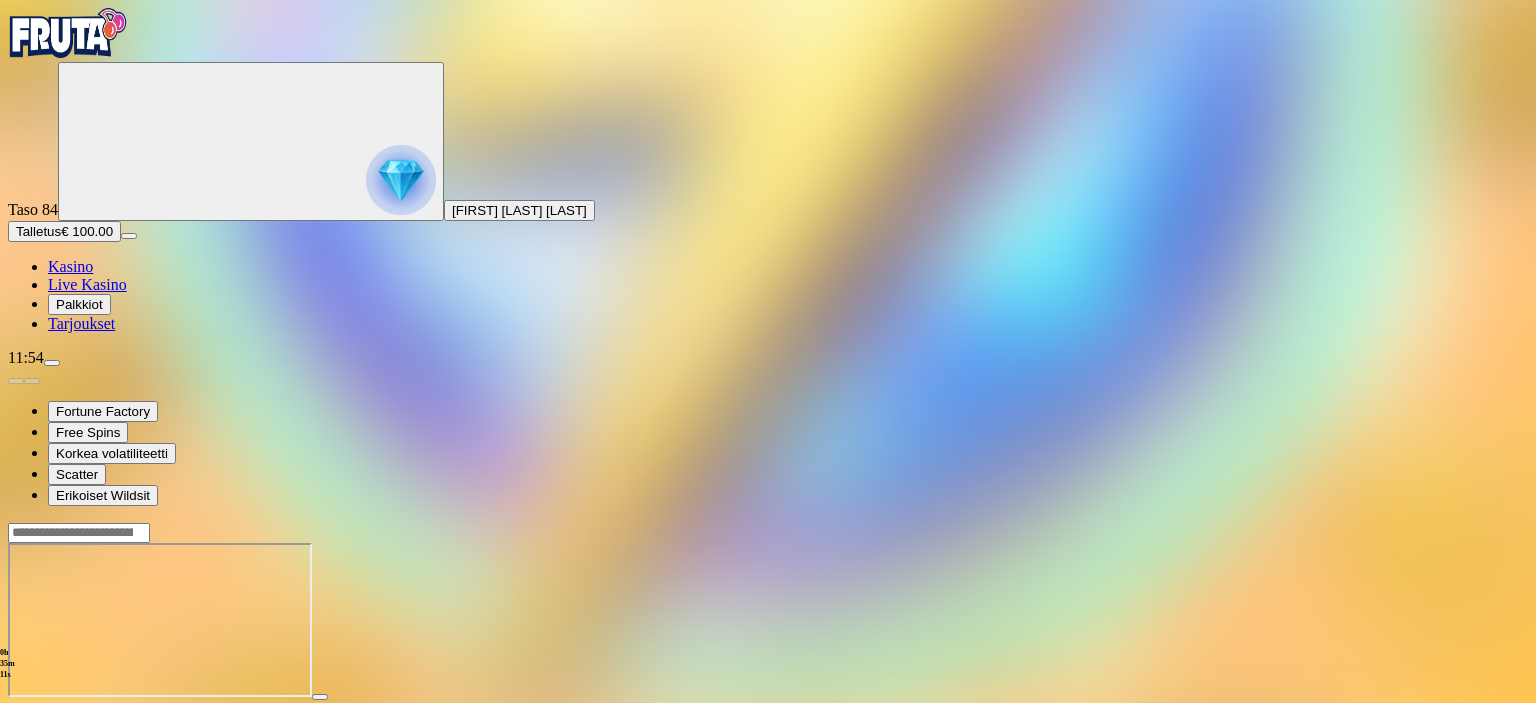 click at bounding box center (16, 715) 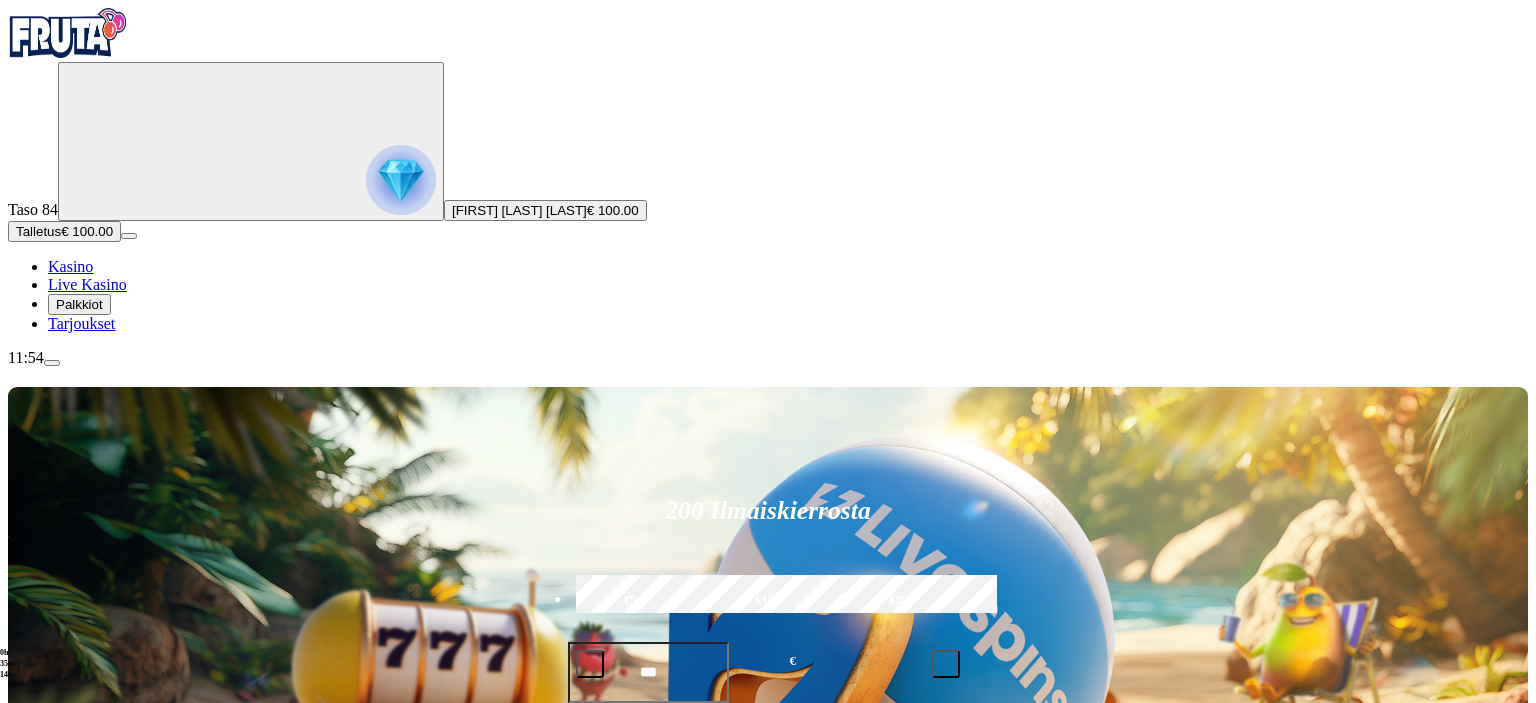 click on "[FIRST] [LAST]  [LAST]" at bounding box center (519, 210) 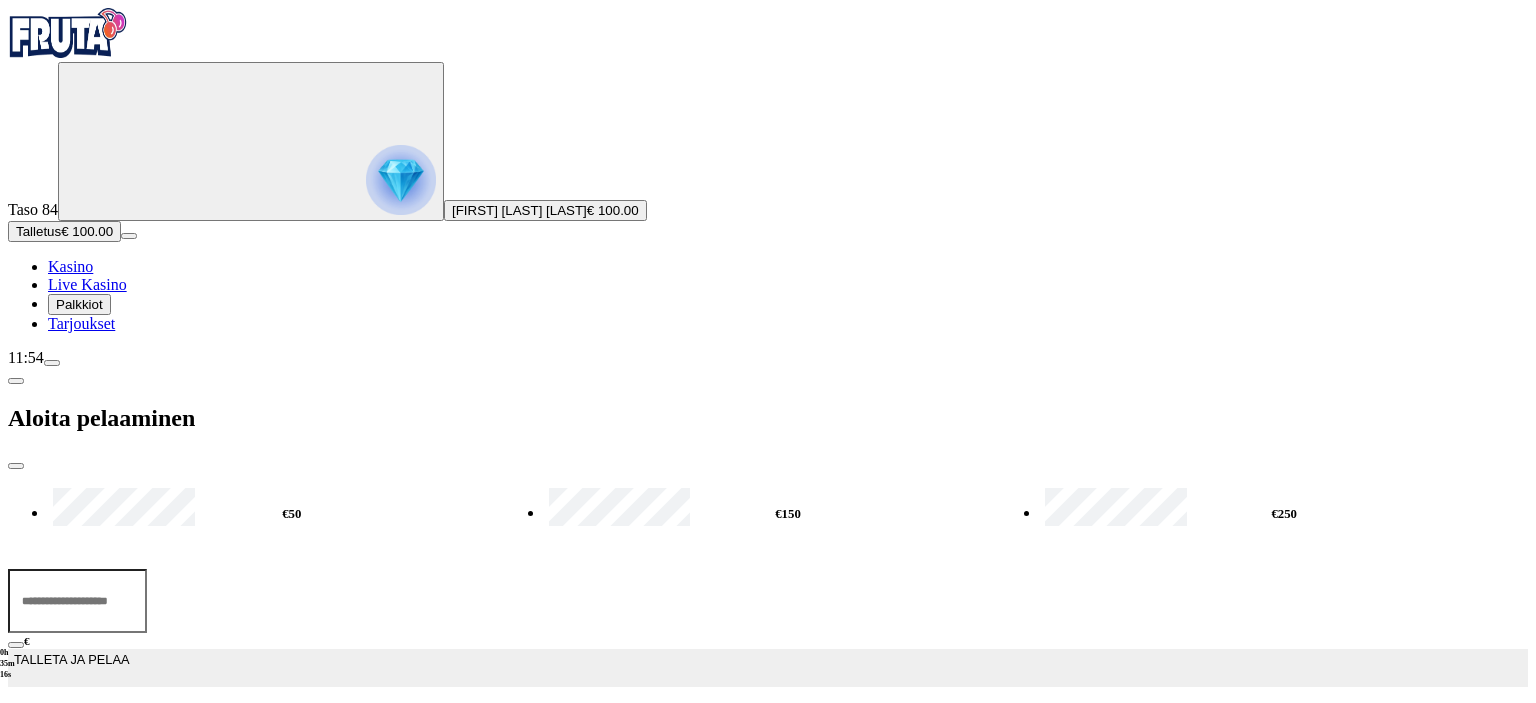 click at bounding box center [16, 466] 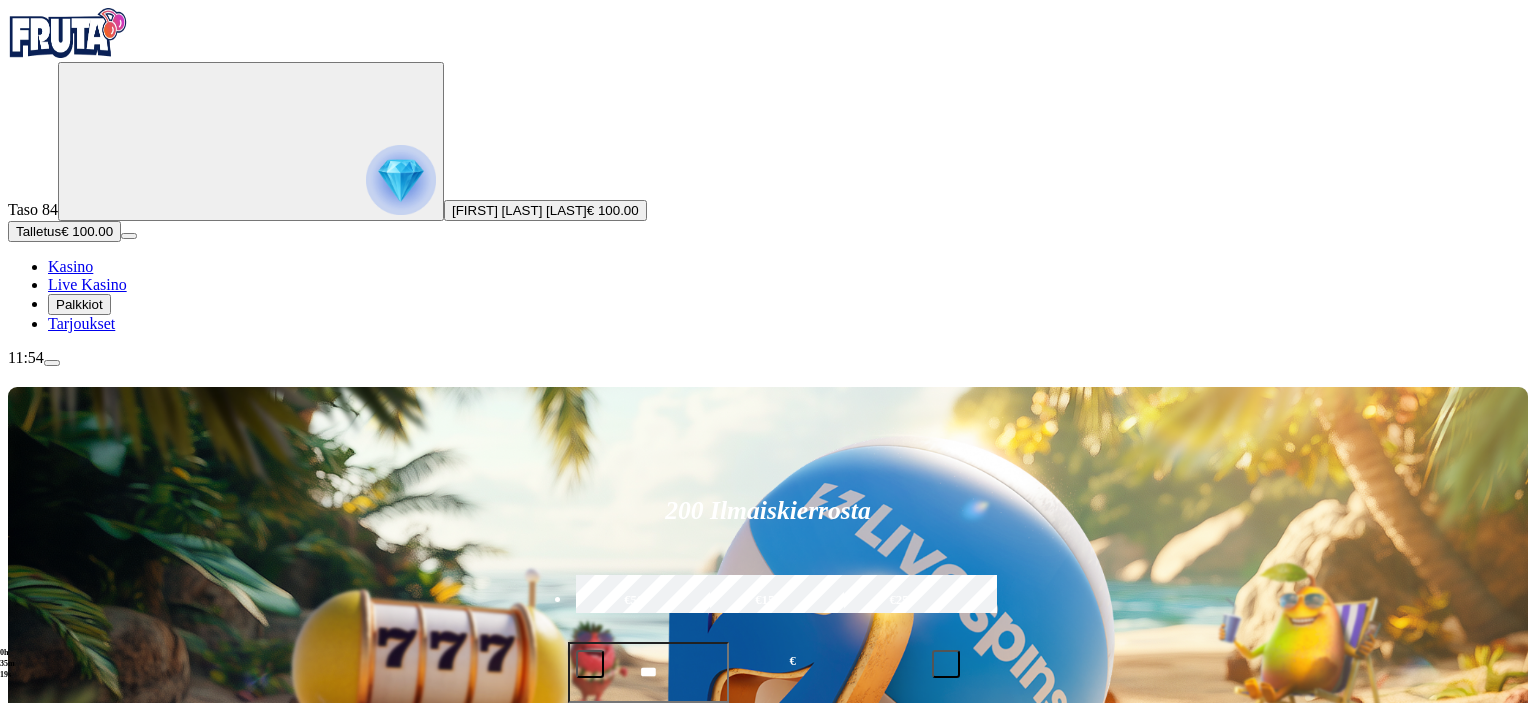 click at bounding box center [52, 363] 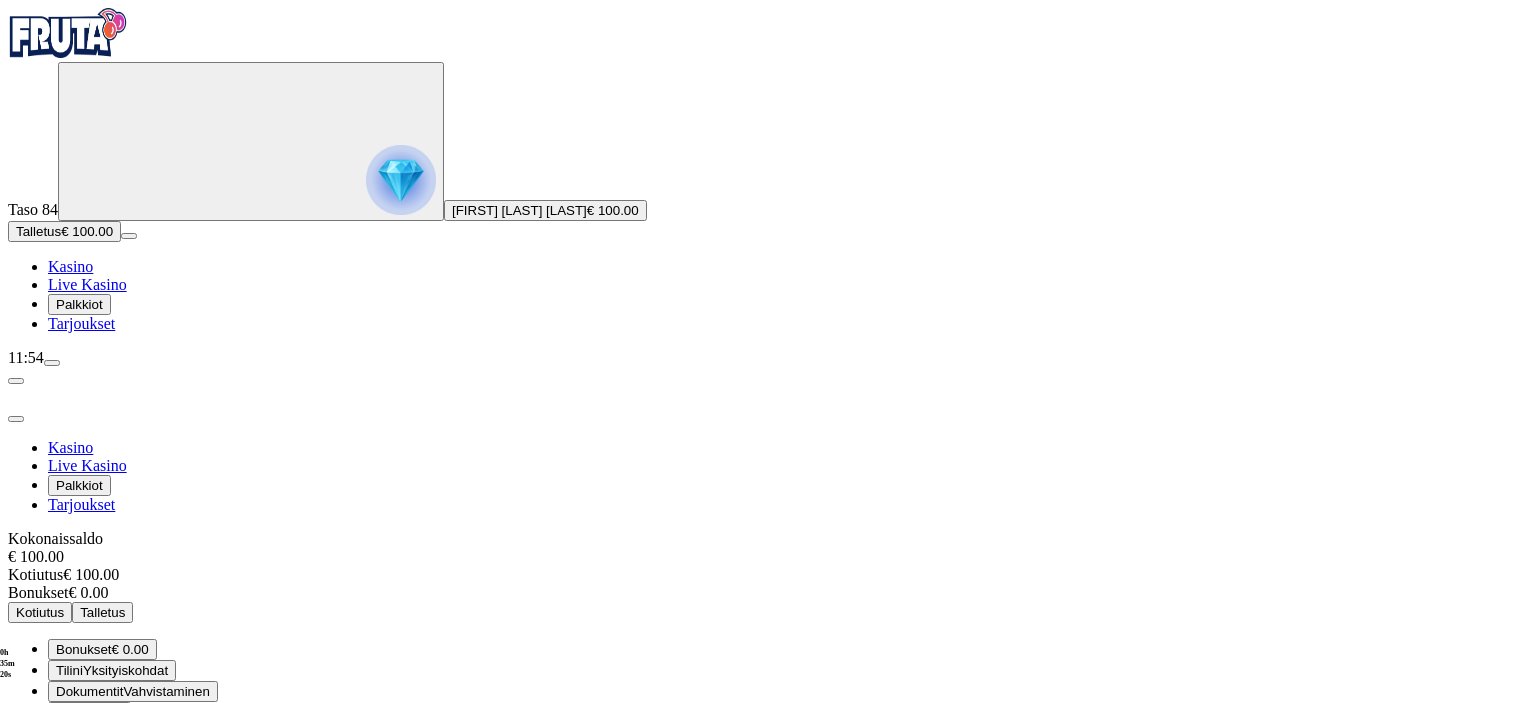 scroll, scrollTop: 6, scrollLeft: 0, axis: vertical 